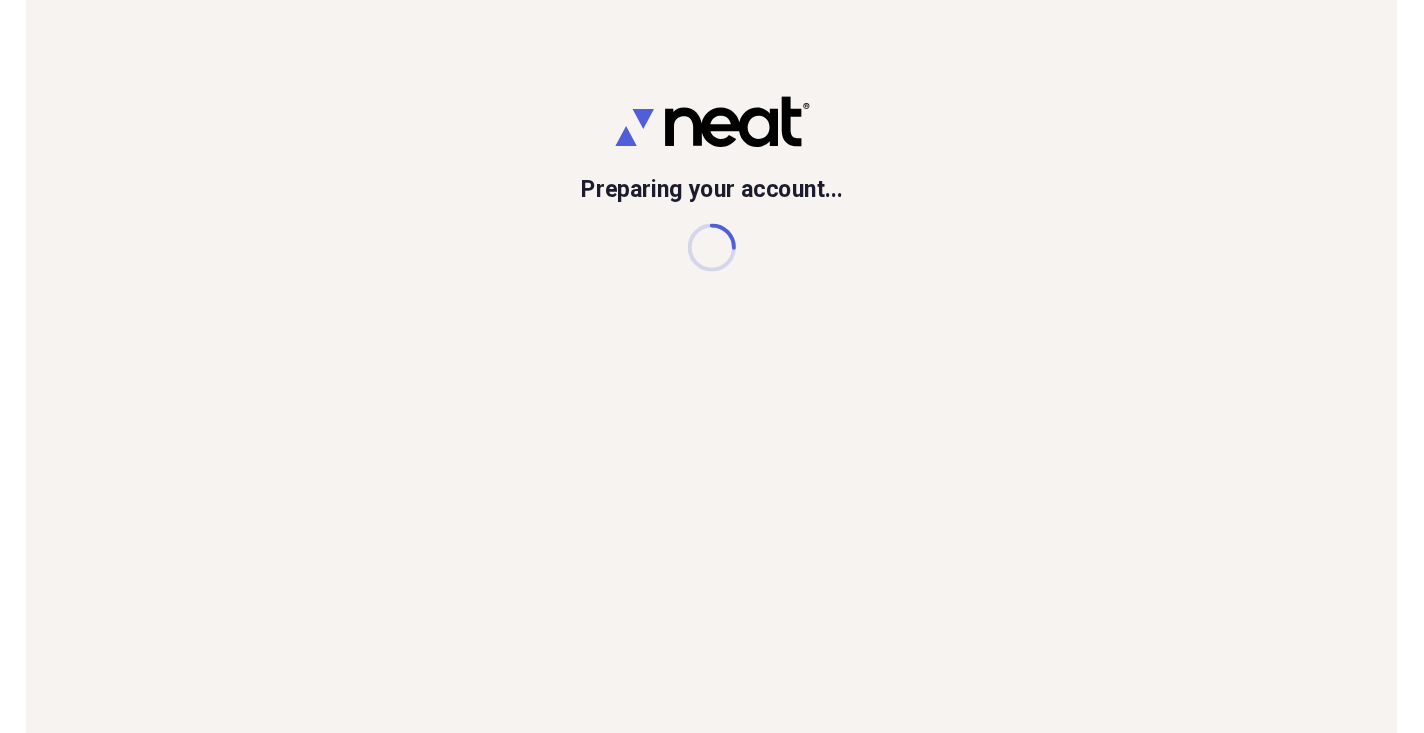 scroll, scrollTop: 0, scrollLeft: 0, axis: both 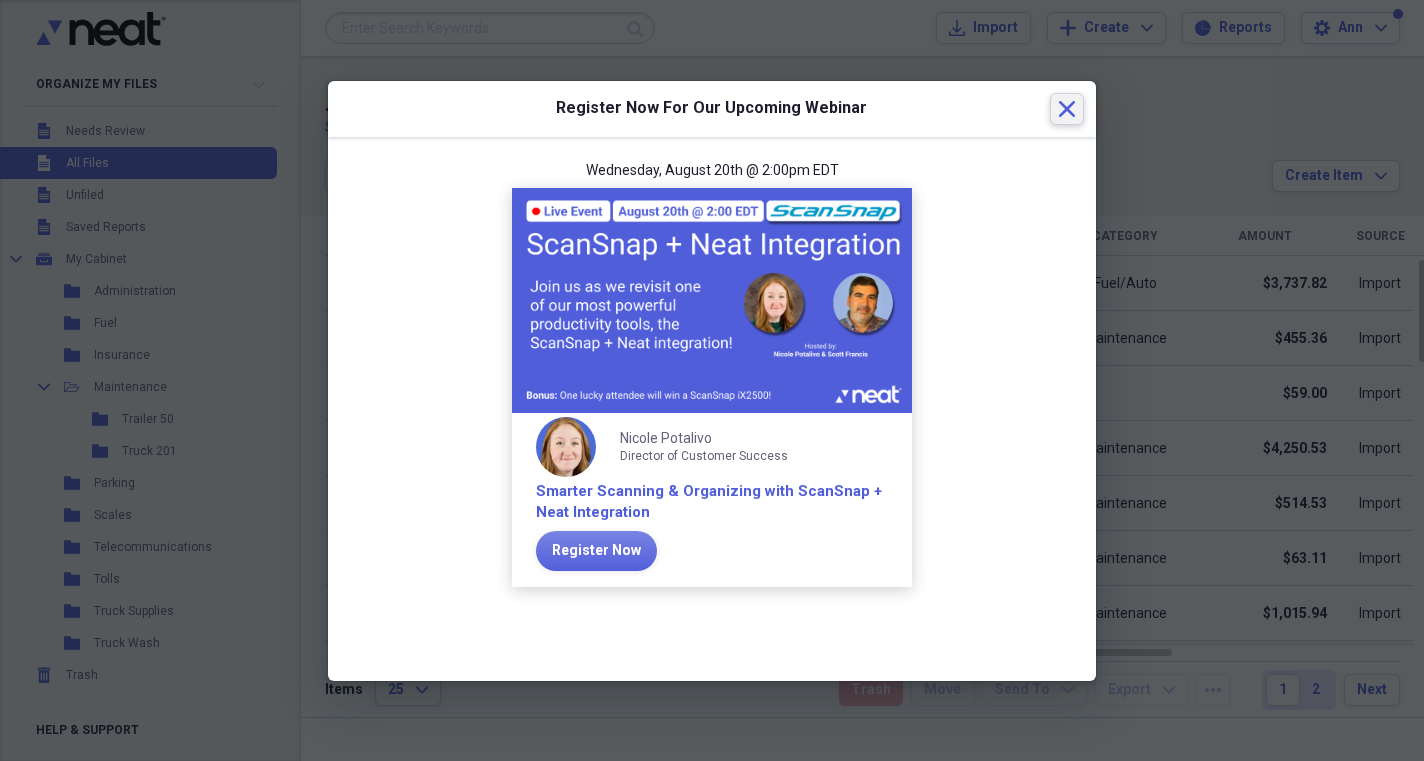 click 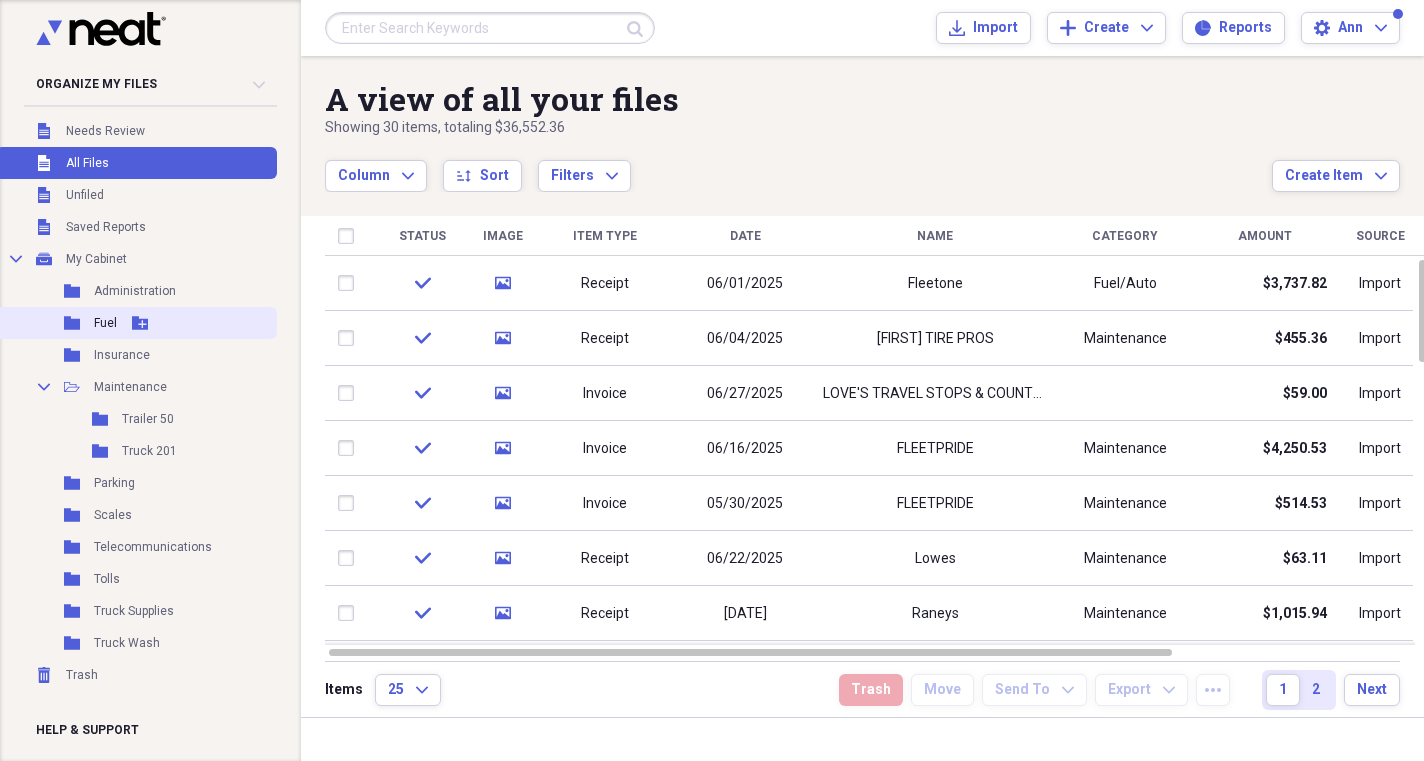 click on "Fuel" at bounding box center [105, 323] 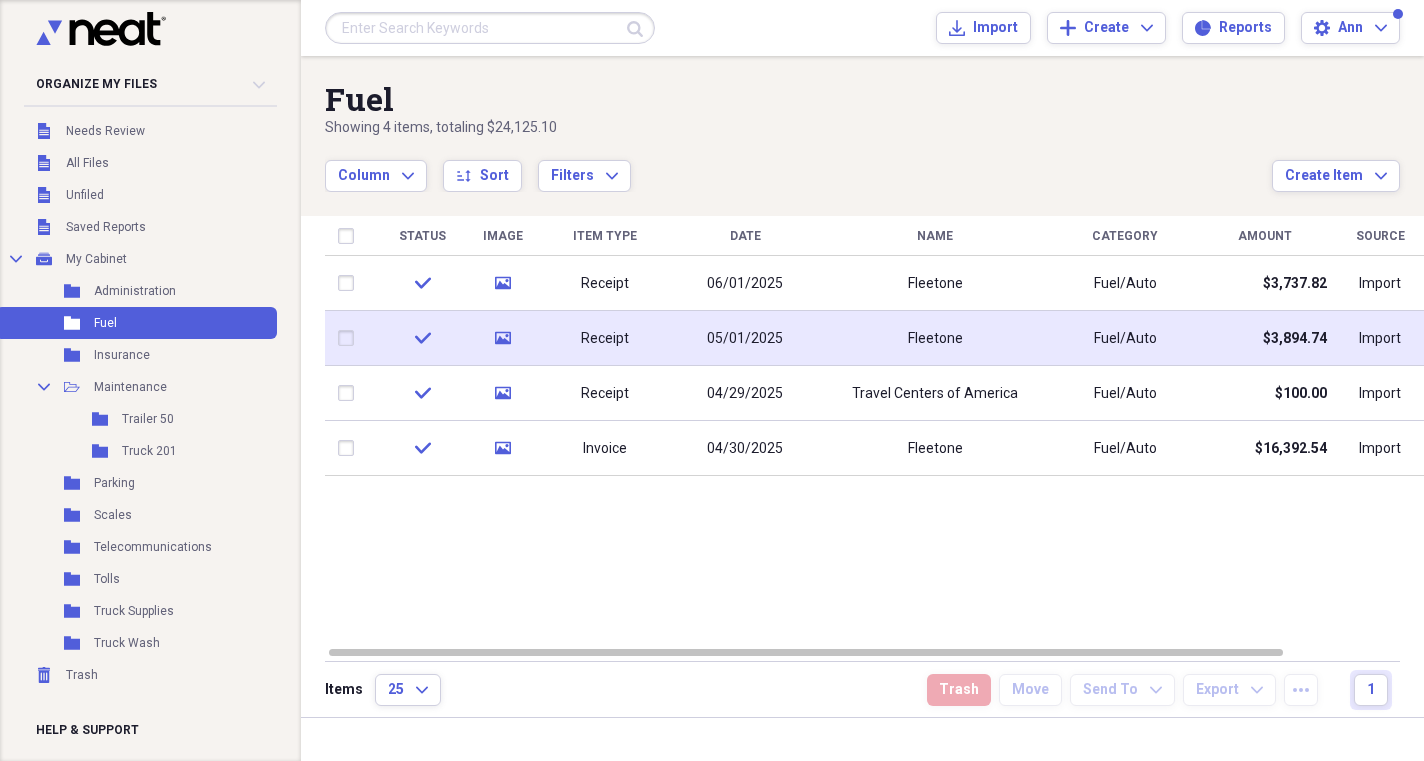 click on "05/01/2025" at bounding box center [745, 339] 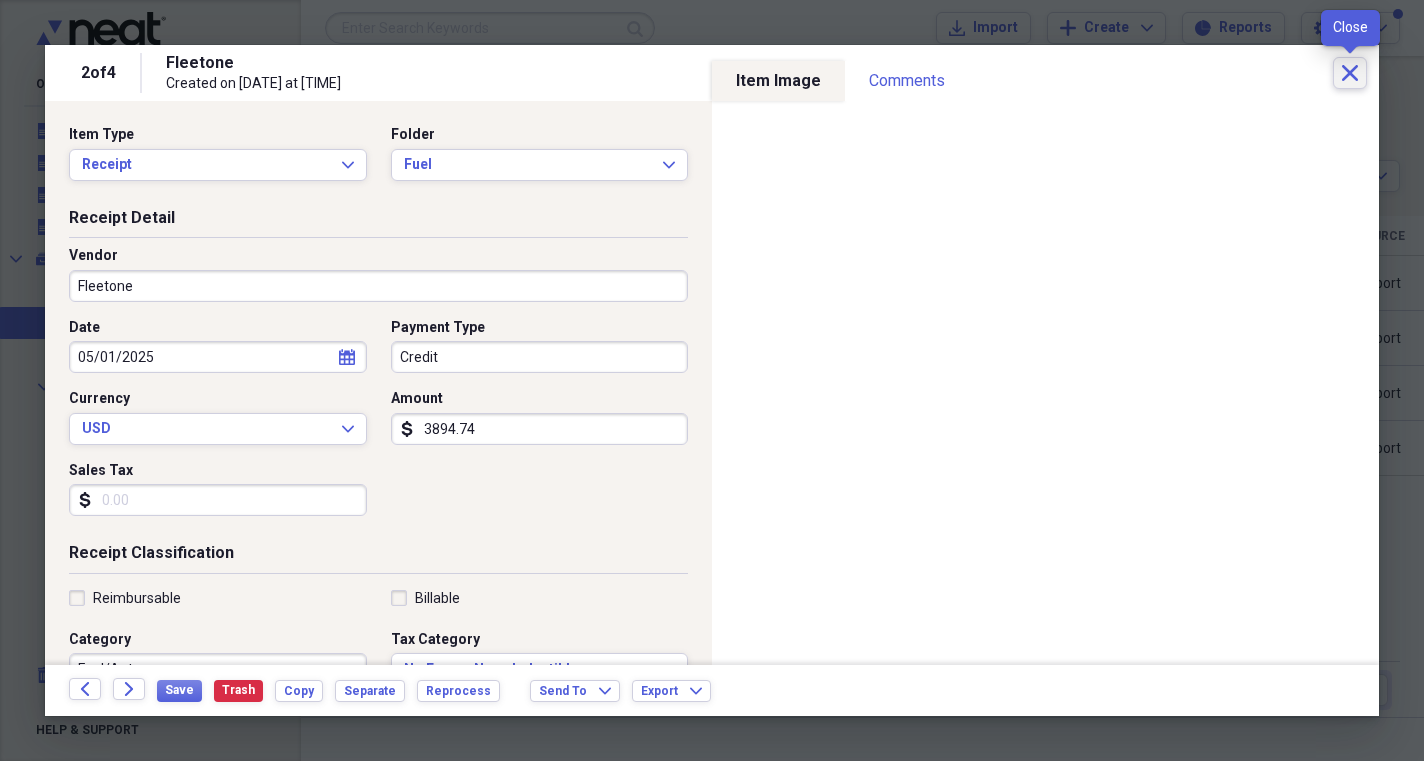 click on "Close" 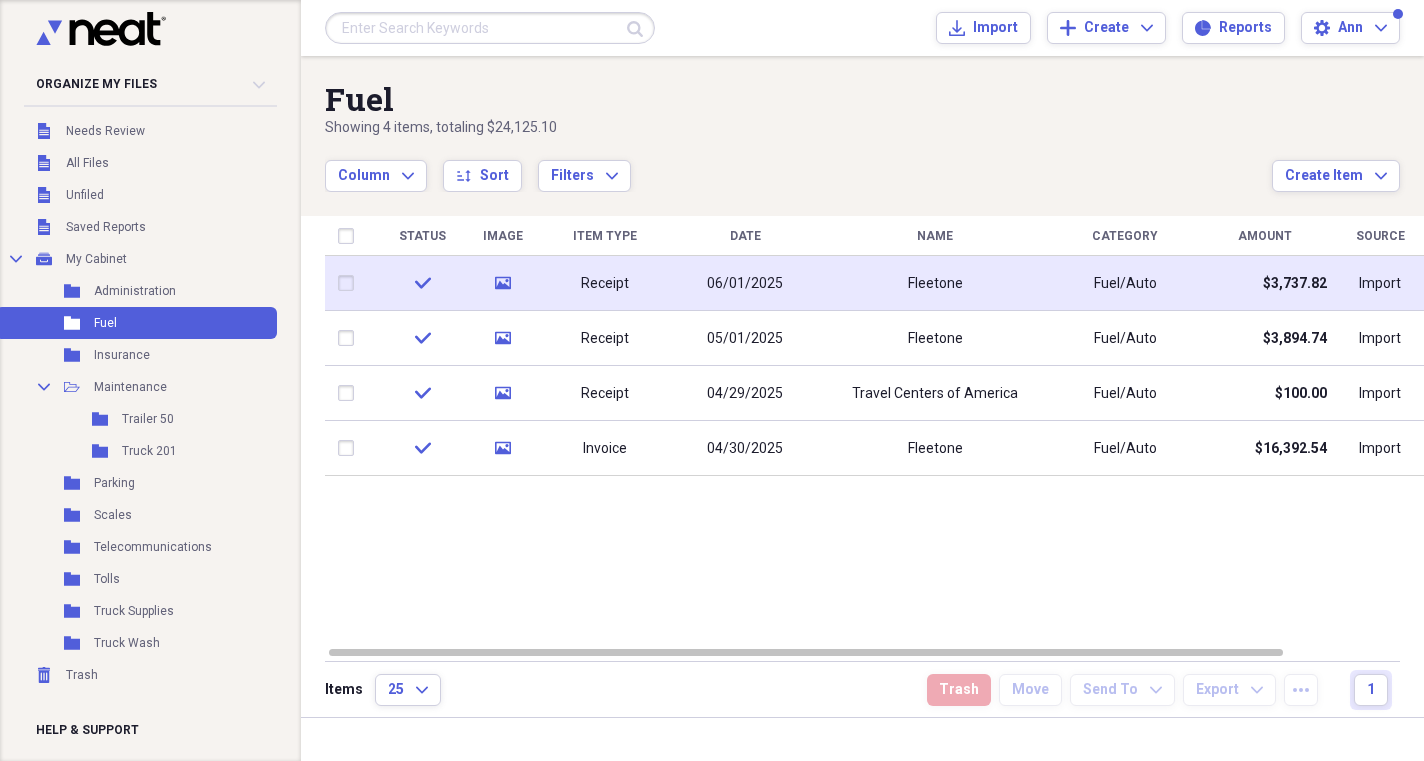 click on "06/01/2025" at bounding box center [745, 283] 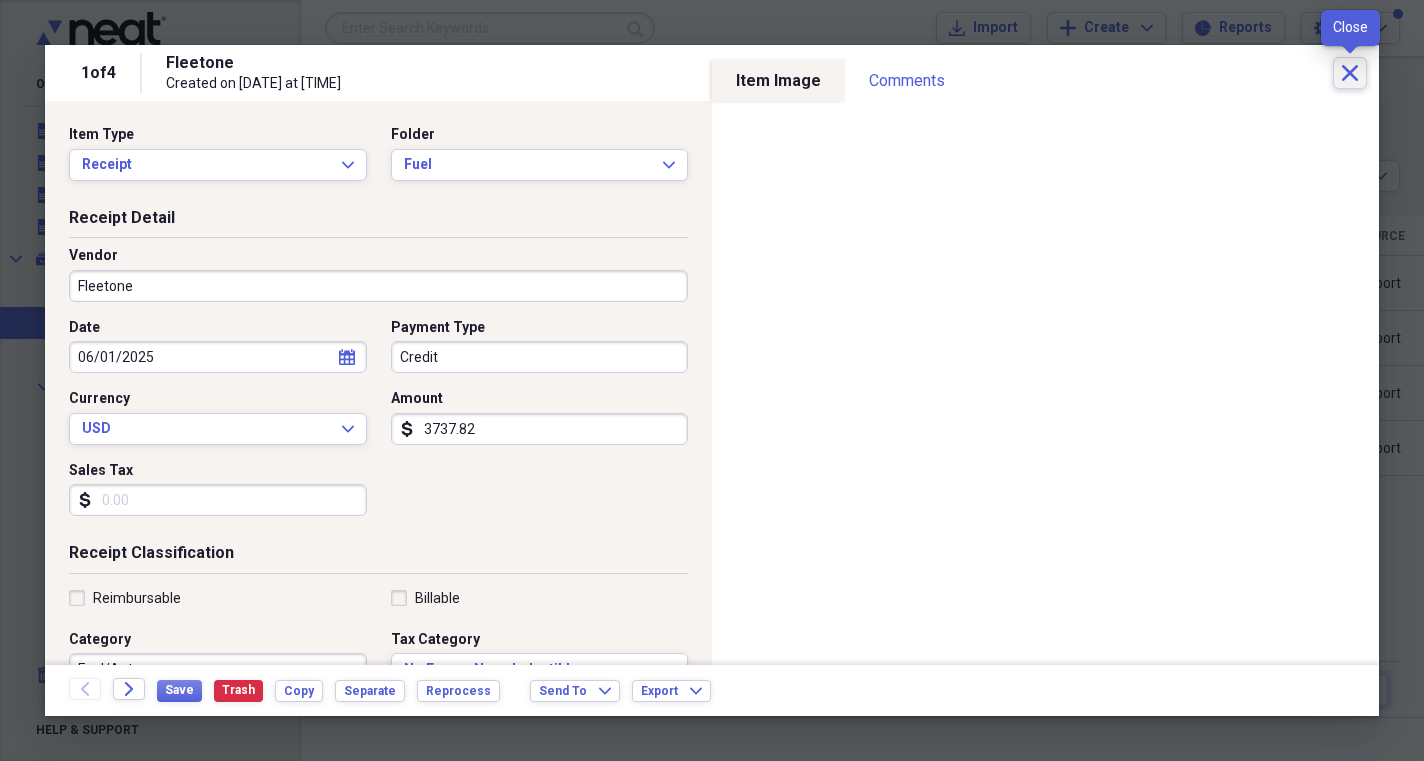 click on "Close" 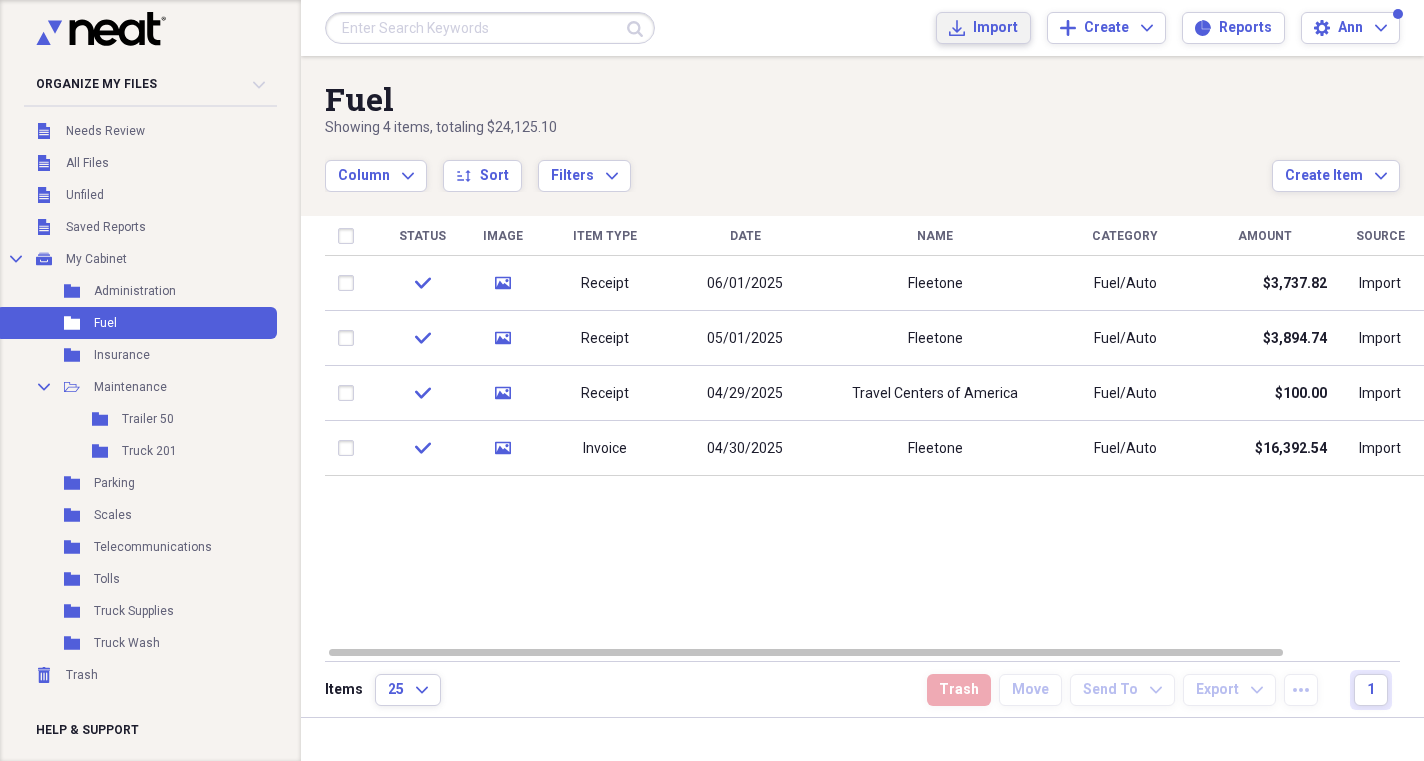 click on "Import" at bounding box center (995, 28) 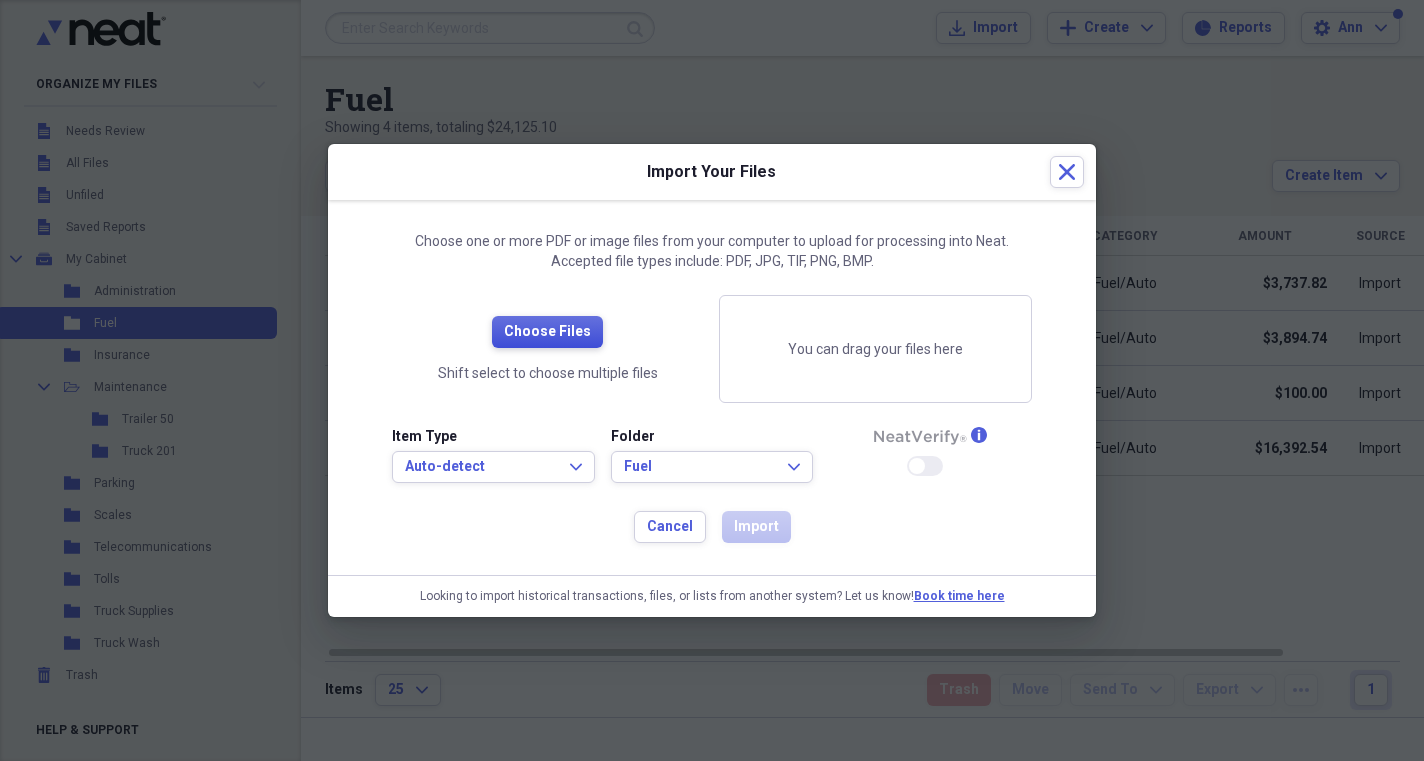 click on "Choose Files" at bounding box center [547, 332] 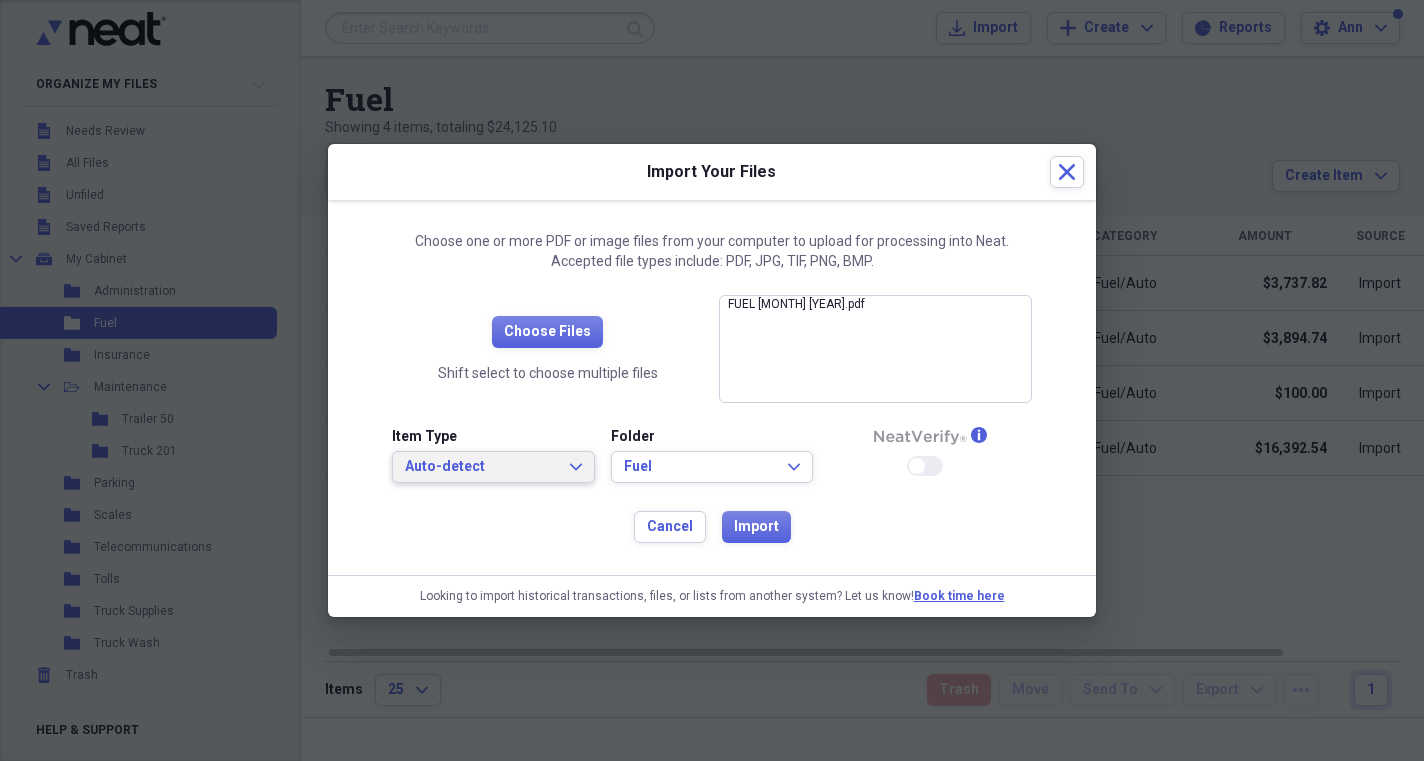 click on "Expand" 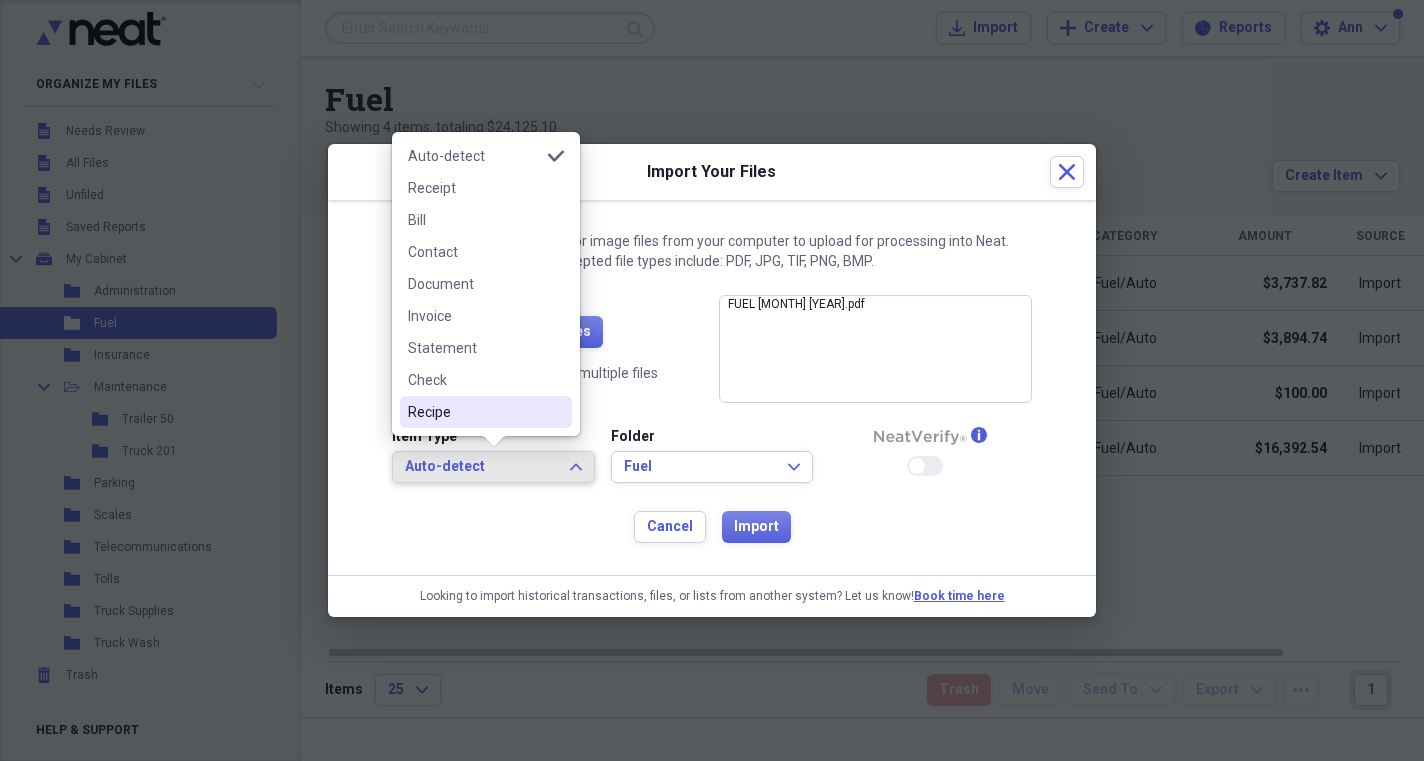 click on "Recipe" at bounding box center [474, 412] 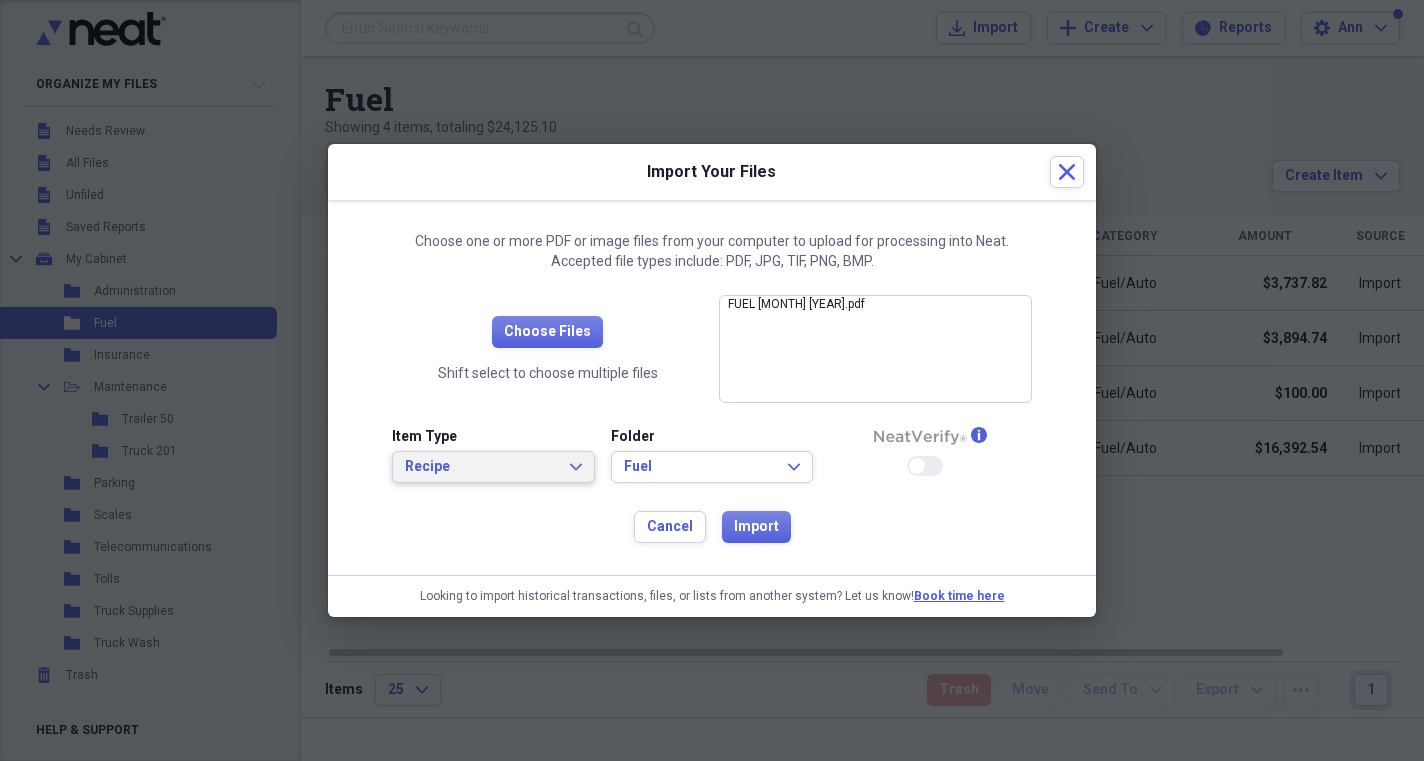 click 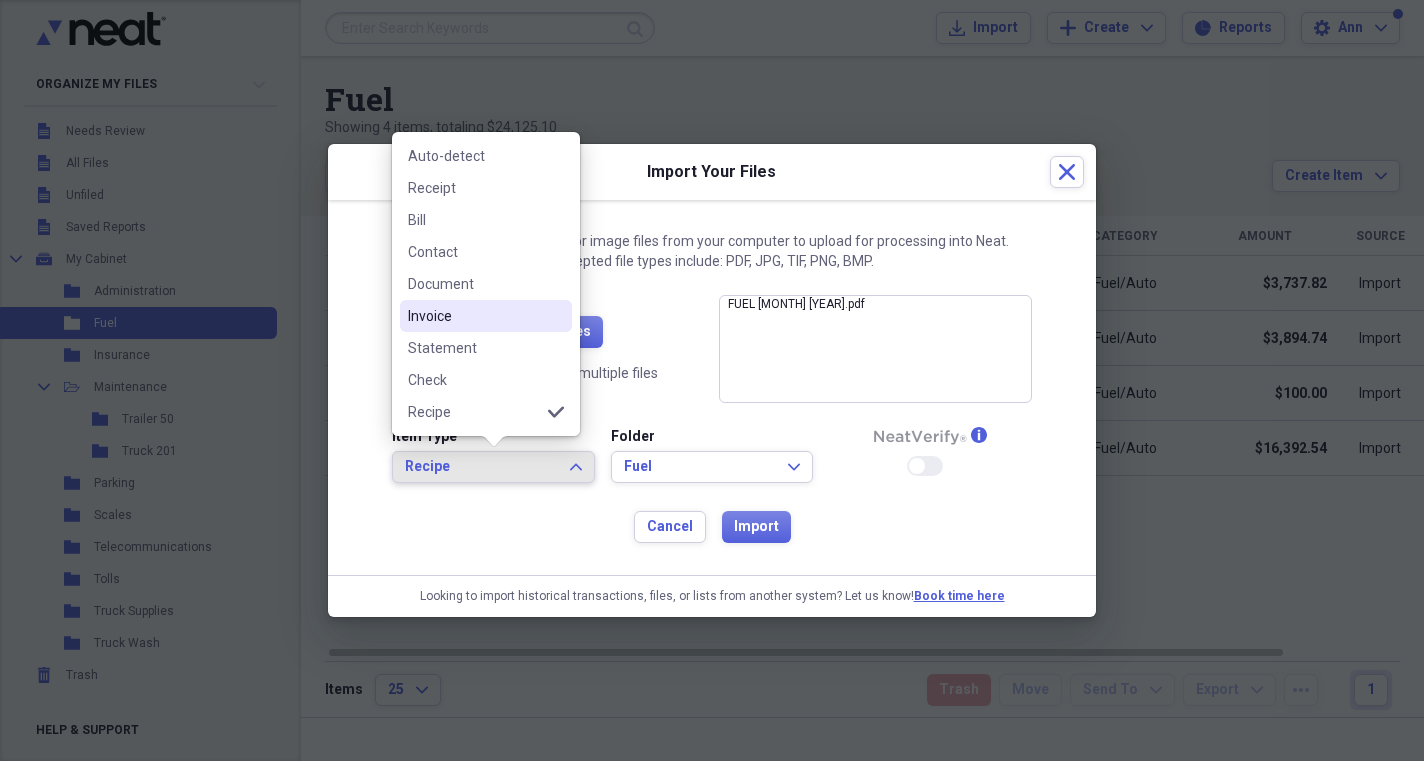 click on "Invoice" at bounding box center [474, 316] 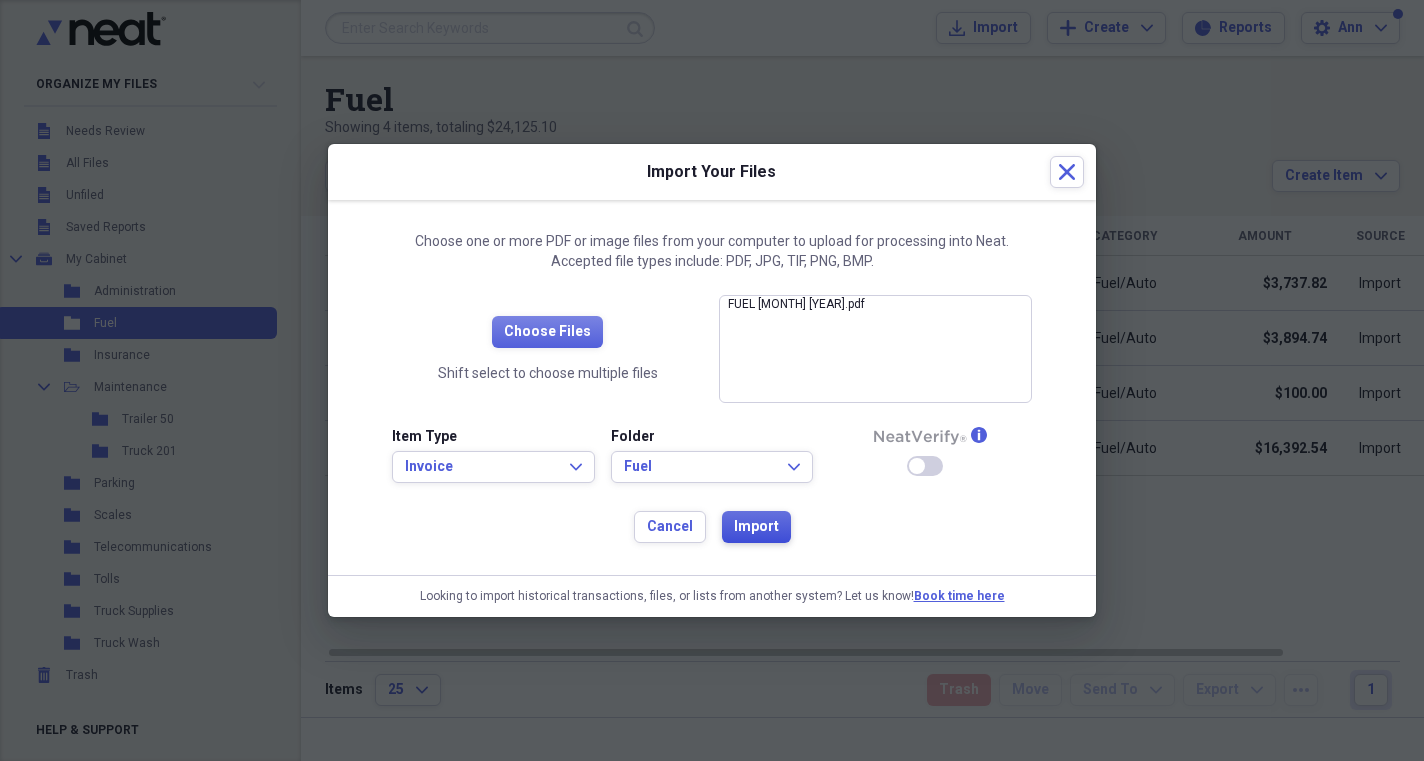 click on "Import" at bounding box center [756, 527] 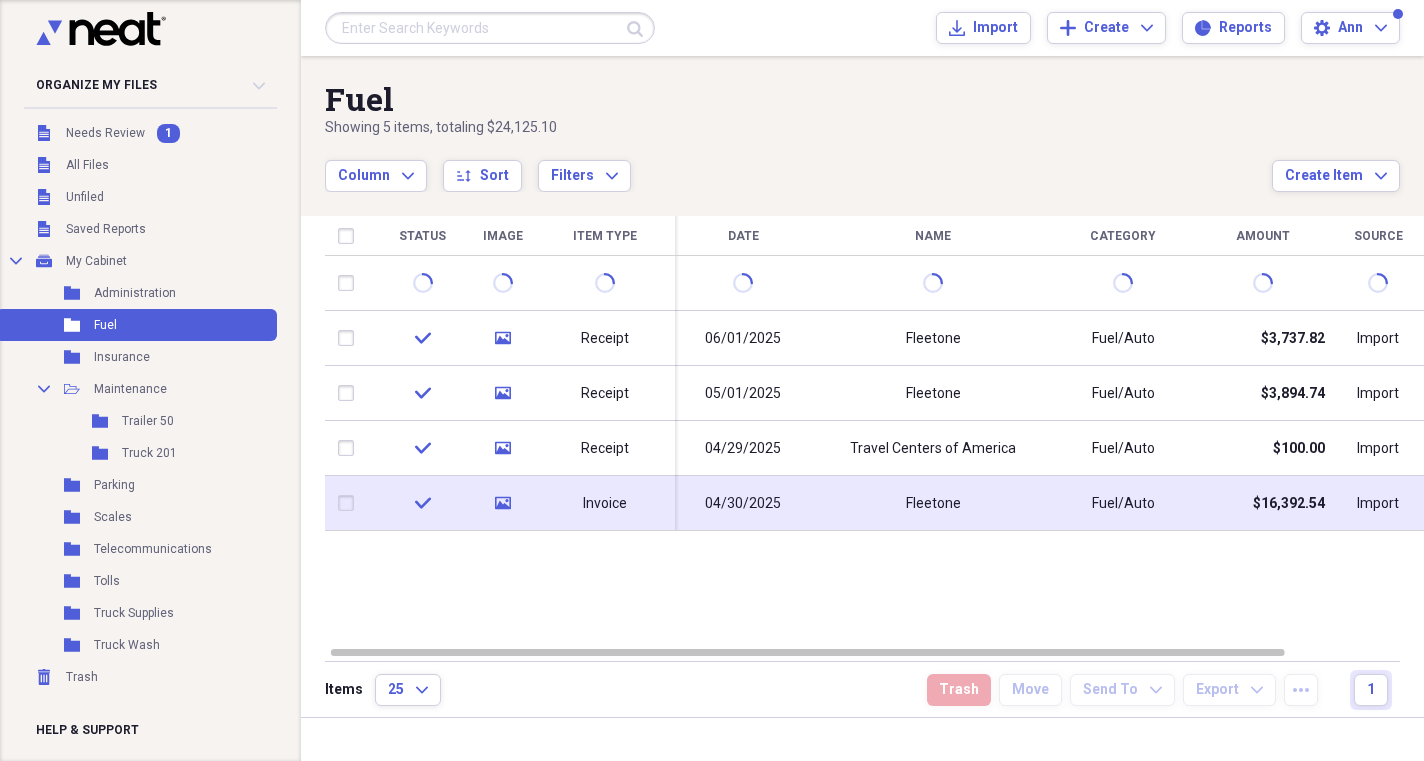 click on "04/30/2025" at bounding box center (743, 504) 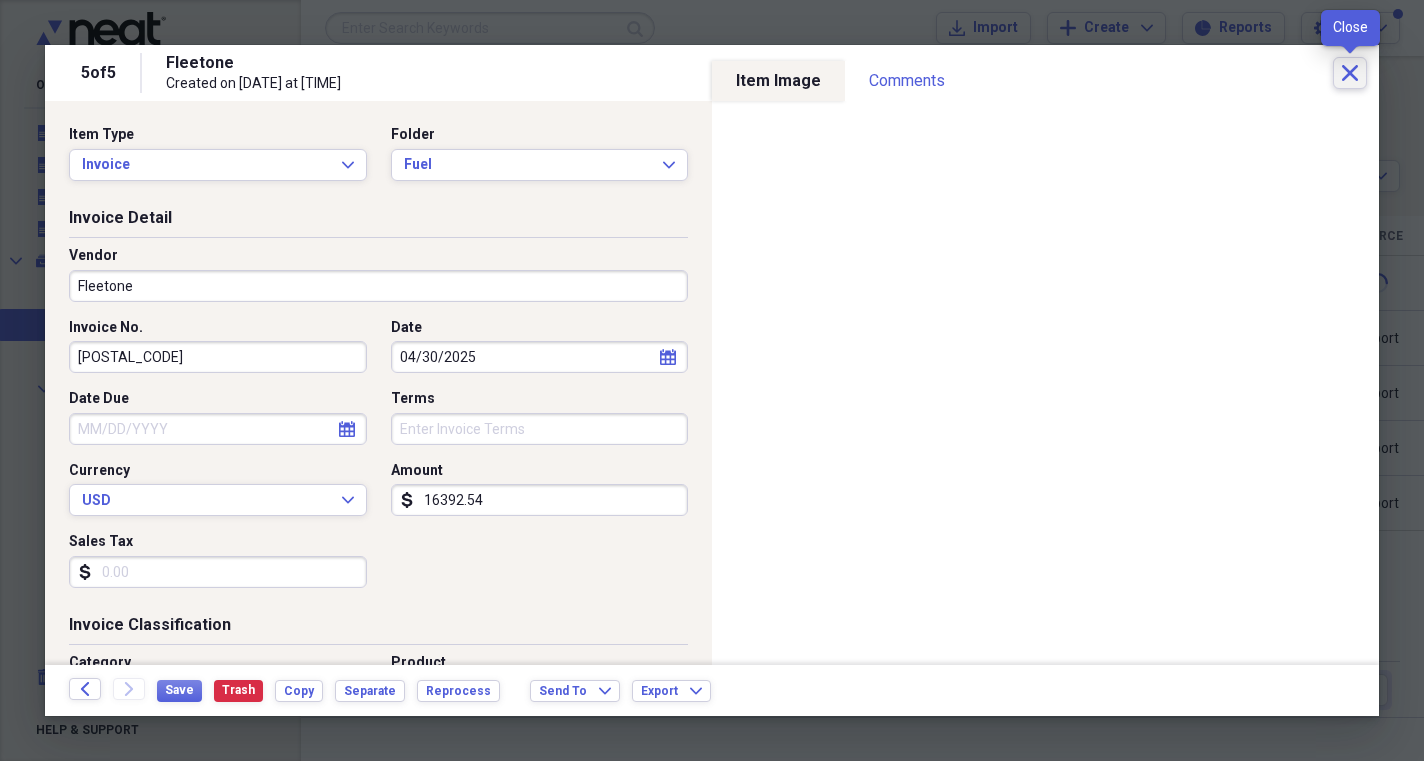 click on "Close" at bounding box center [1350, 73] 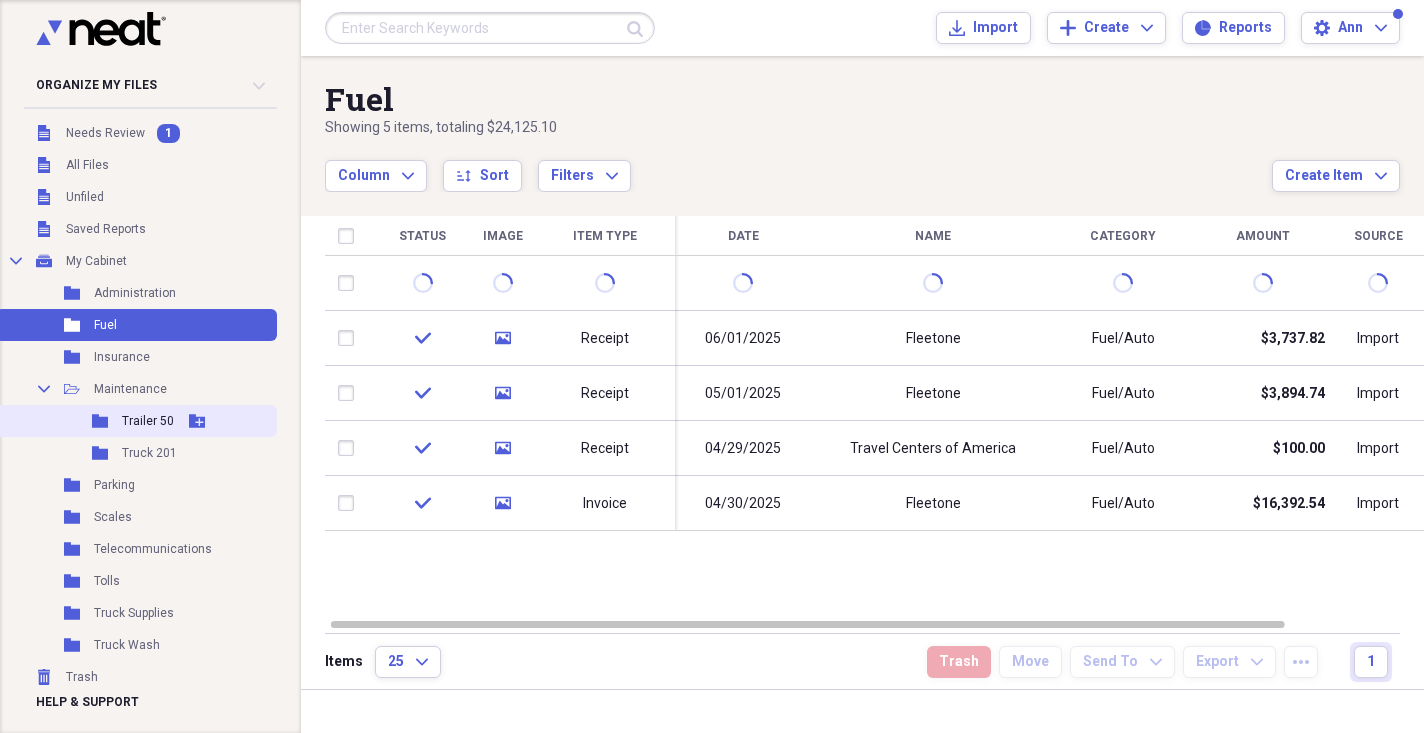 click on "Folder Trailer 50 Add Folder" at bounding box center (136, 421) 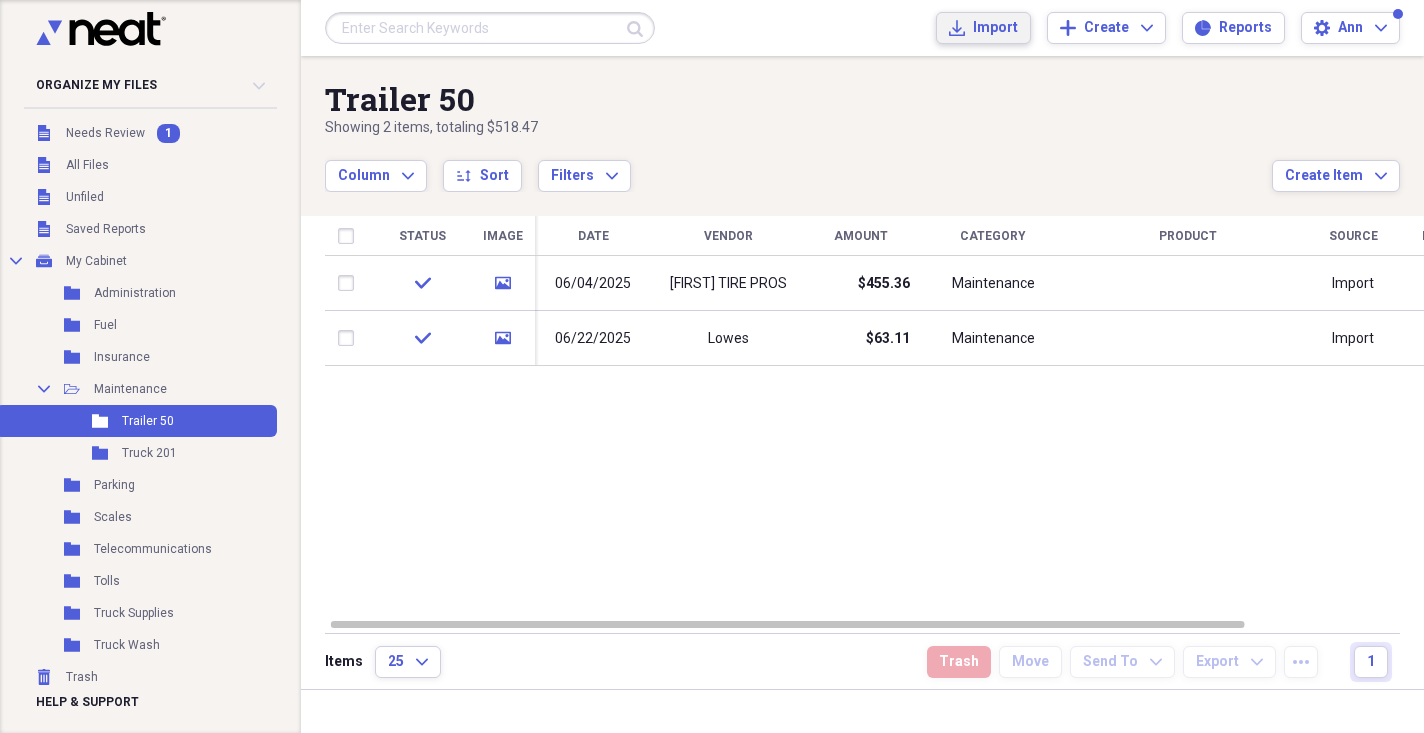 click on "Import" at bounding box center (995, 28) 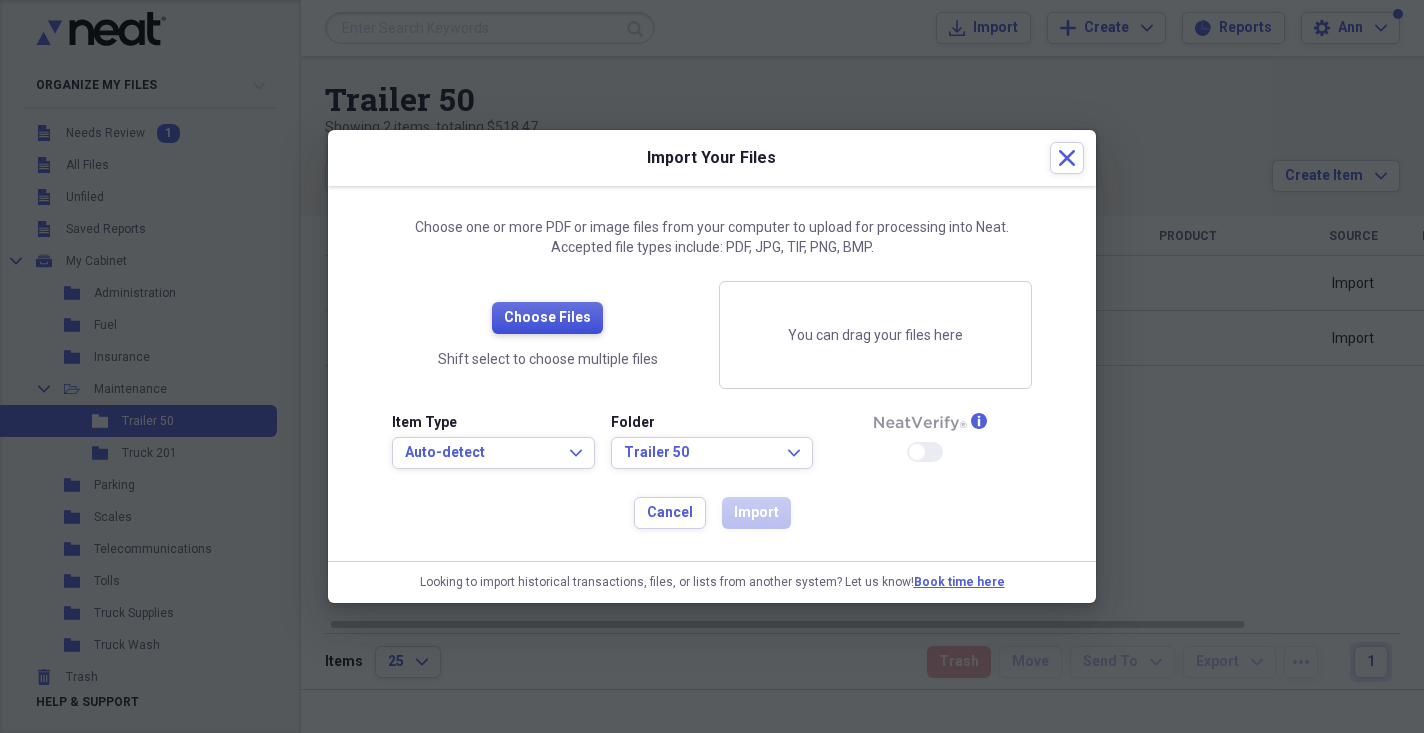 click on "Choose Files" at bounding box center [547, 318] 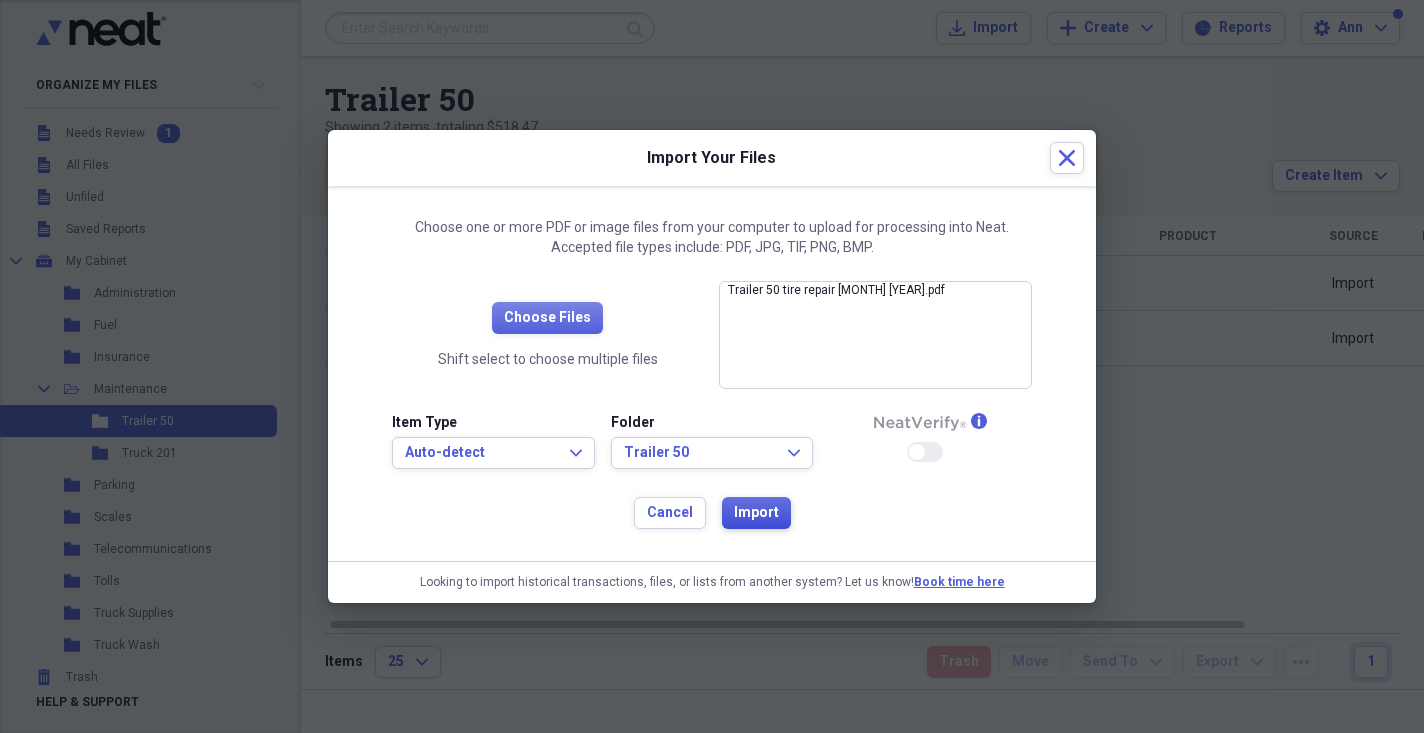 click on "Import" at bounding box center (756, 513) 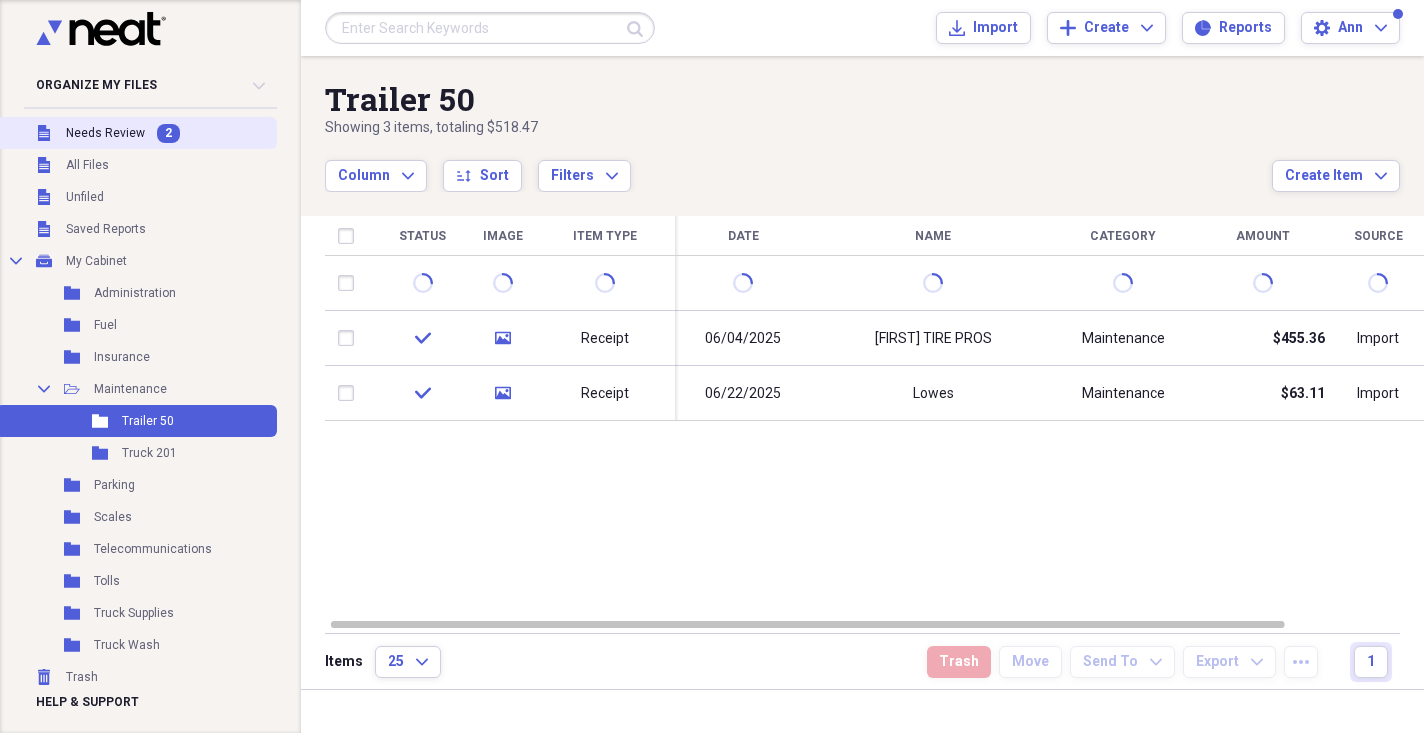 click on "Needs Review" at bounding box center [105, 133] 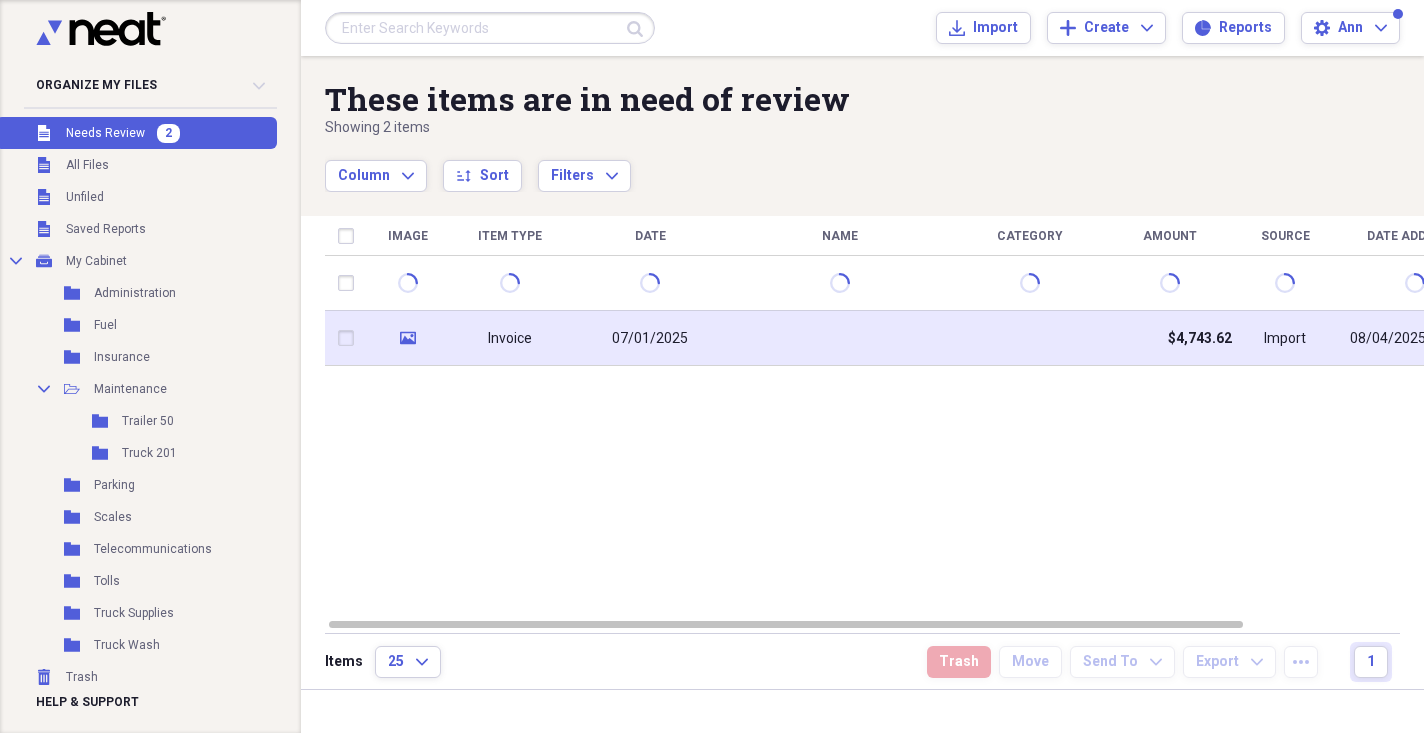 click on "Invoice" at bounding box center [510, 338] 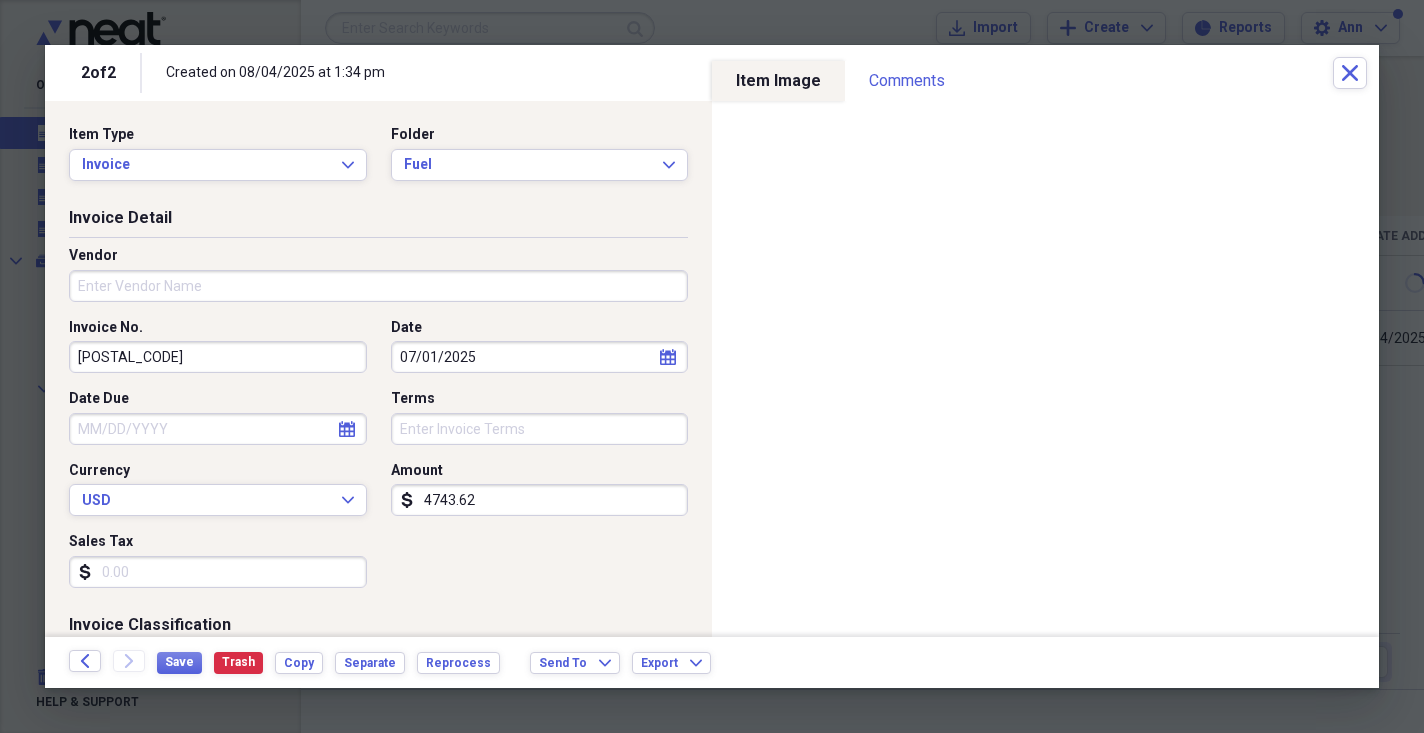 click 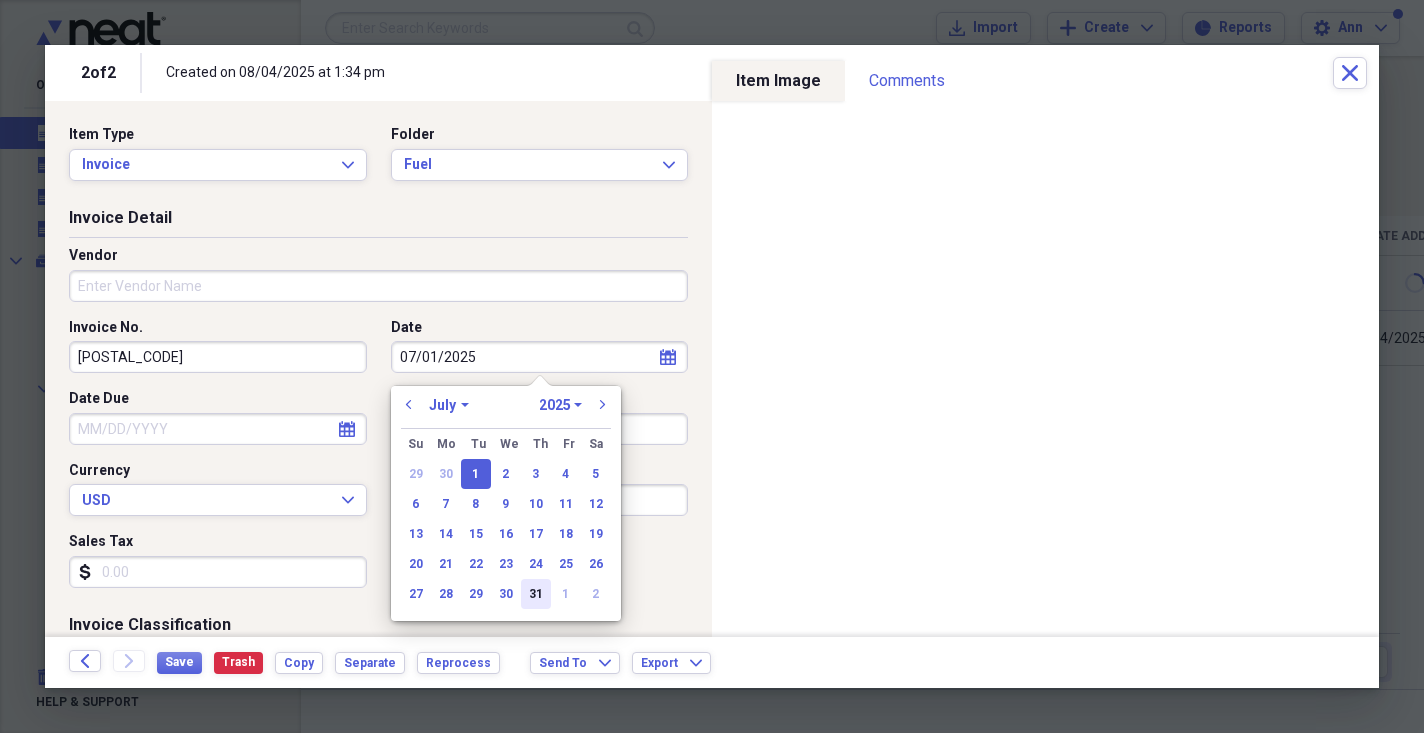 click on "31" at bounding box center (536, 594) 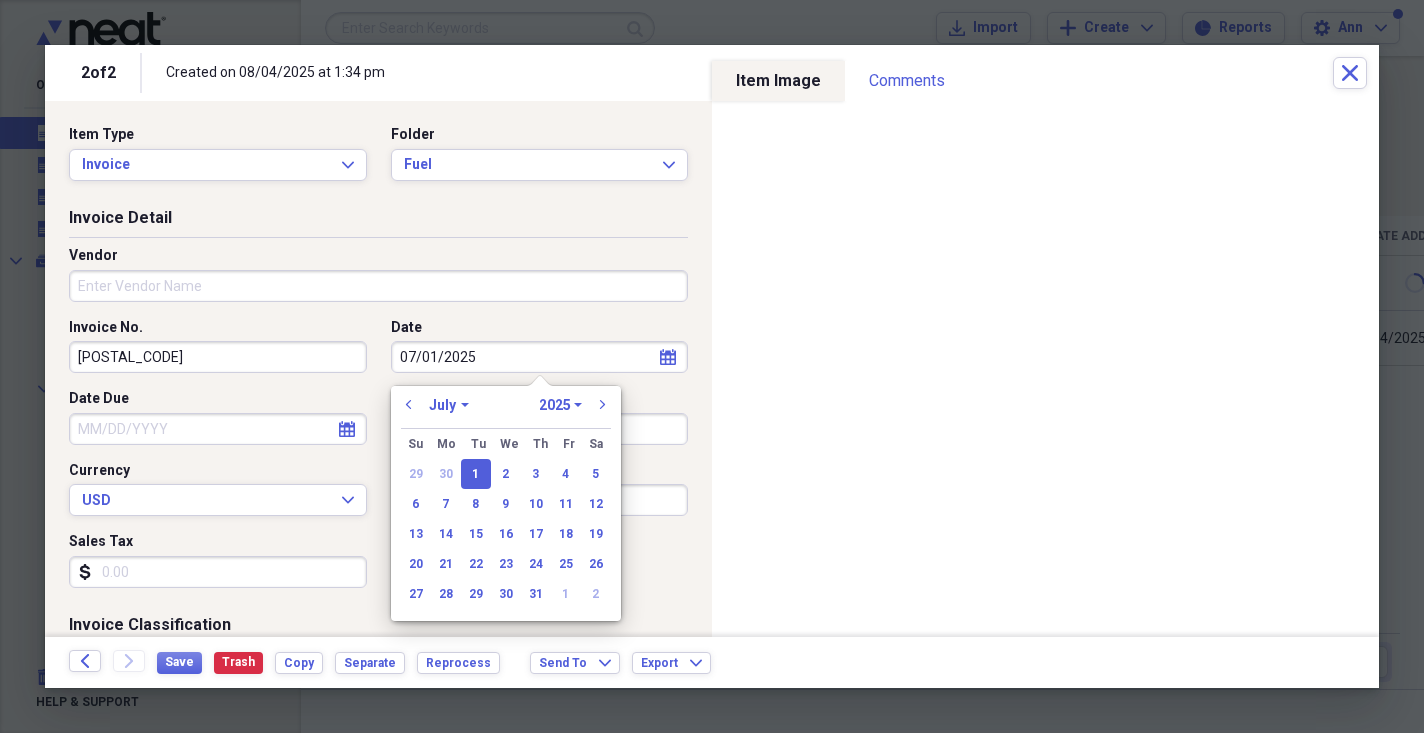 type on "07/31/2025" 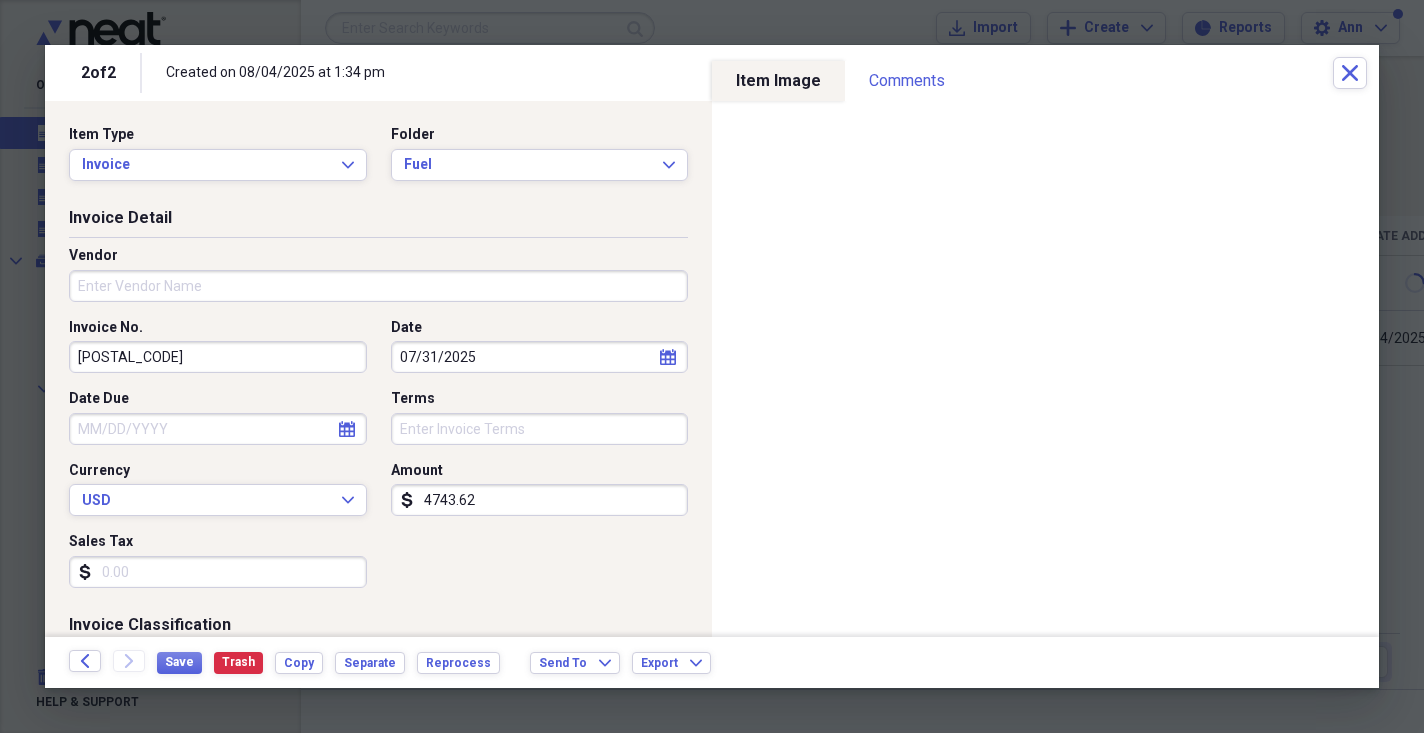 click on "Vendor" at bounding box center (378, 286) 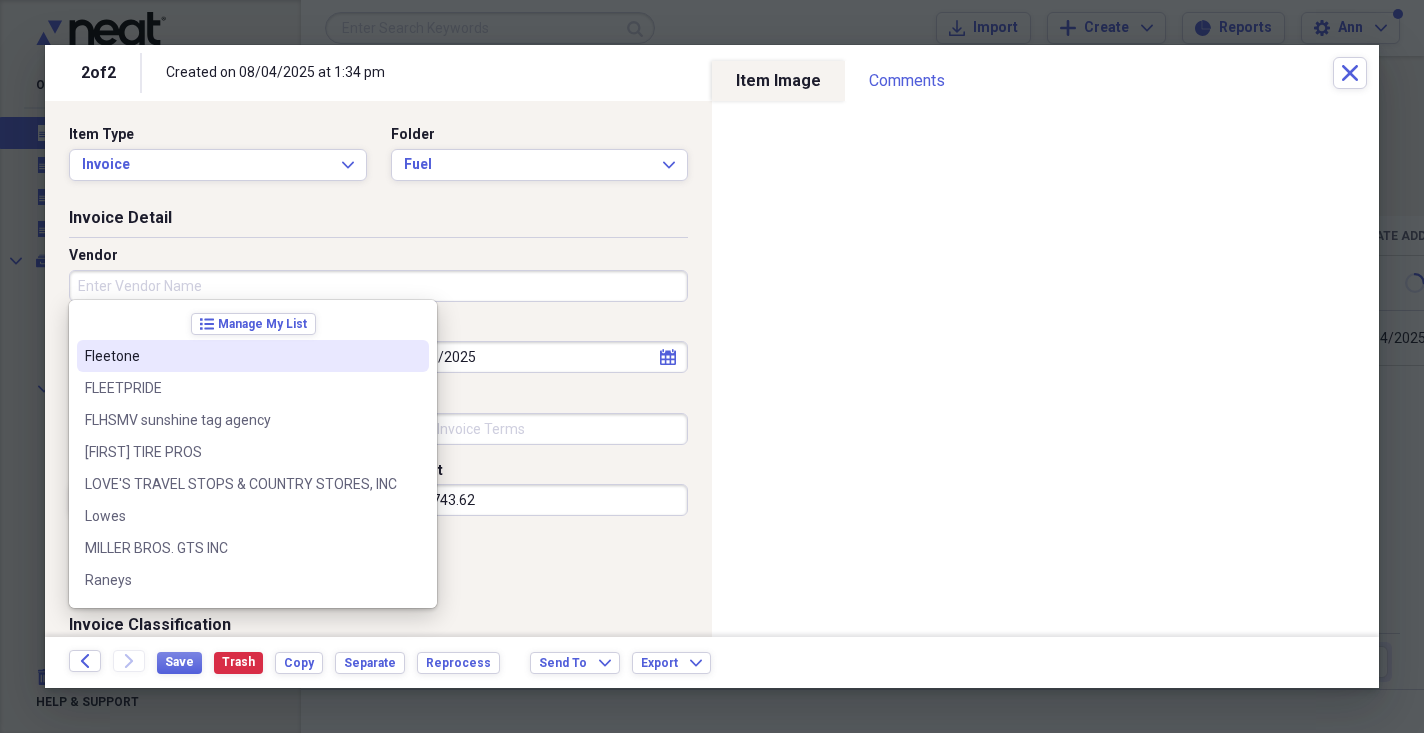 click on "Fleetone" at bounding box center (241, 356) 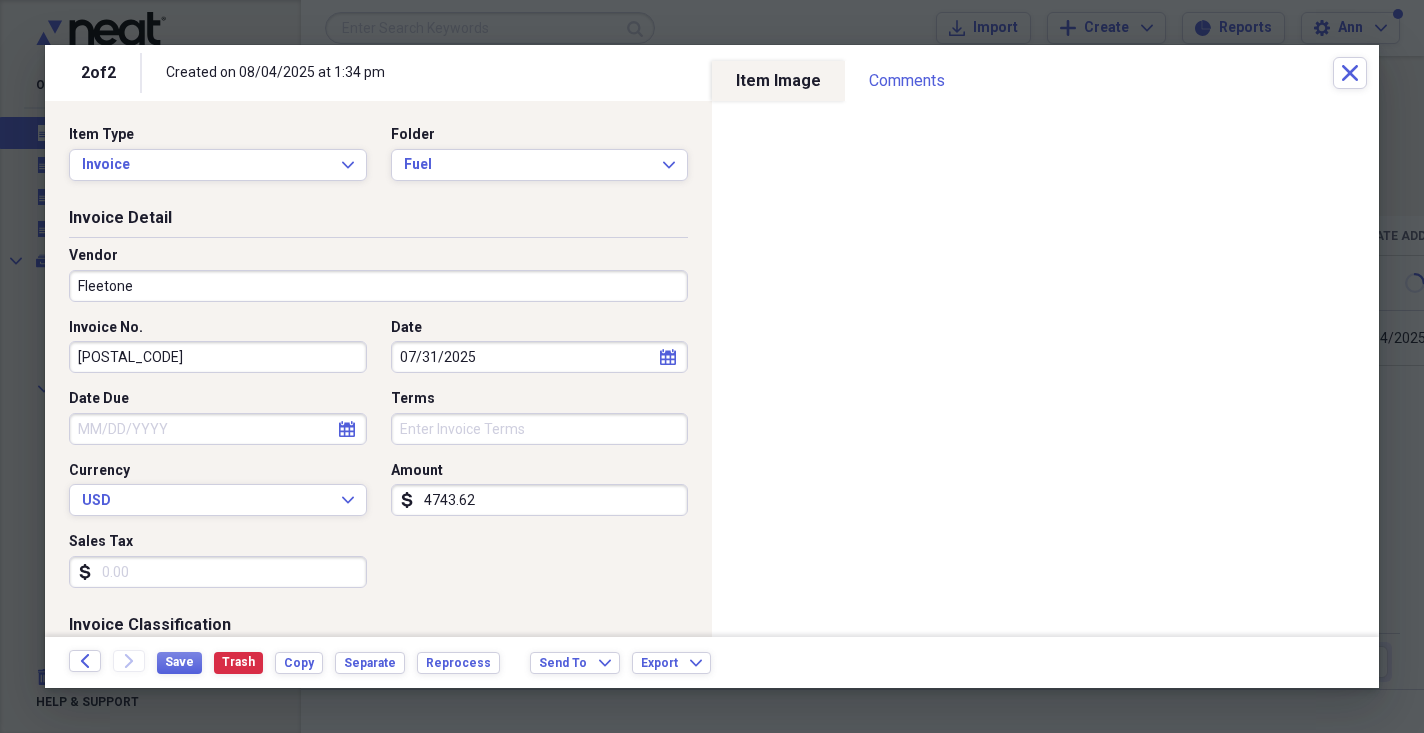type on "Fuel/Auto" 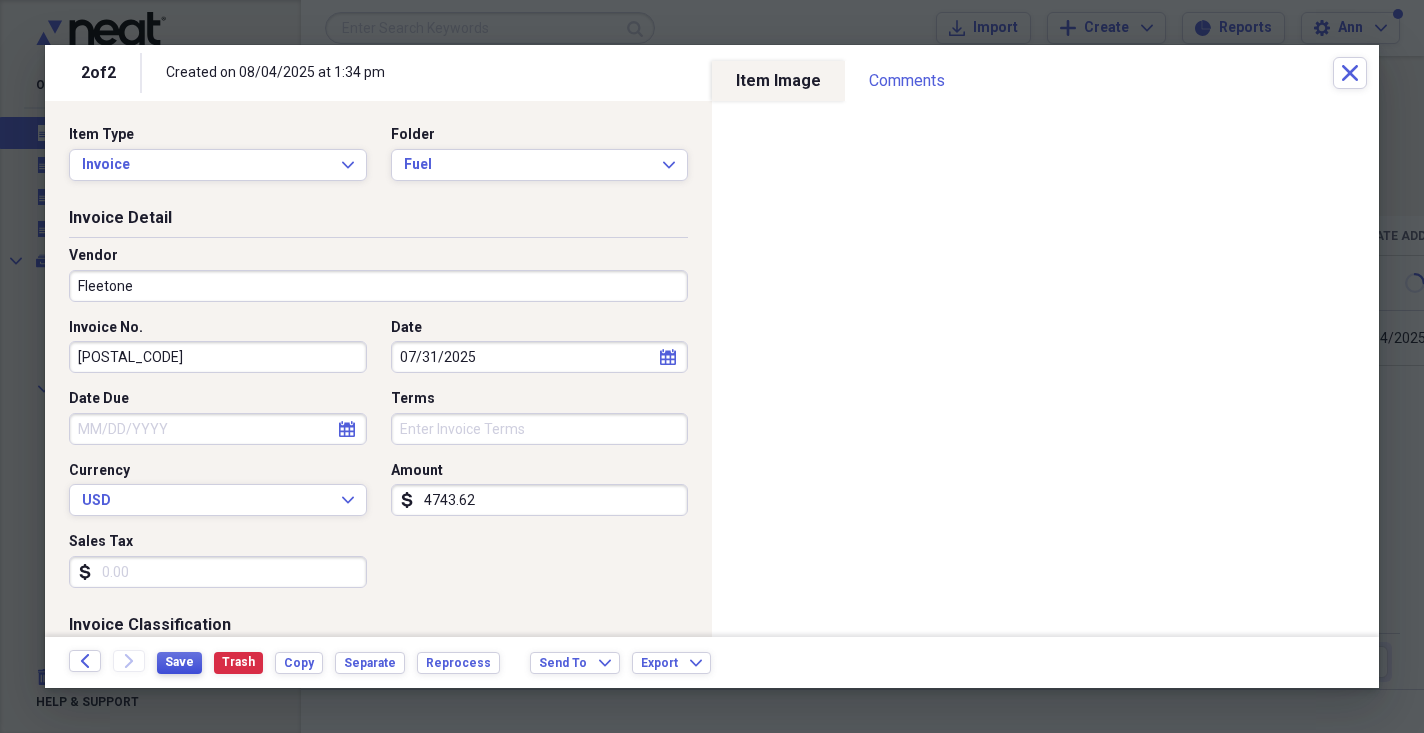 click on "Save" at bounding box center [179, 662] 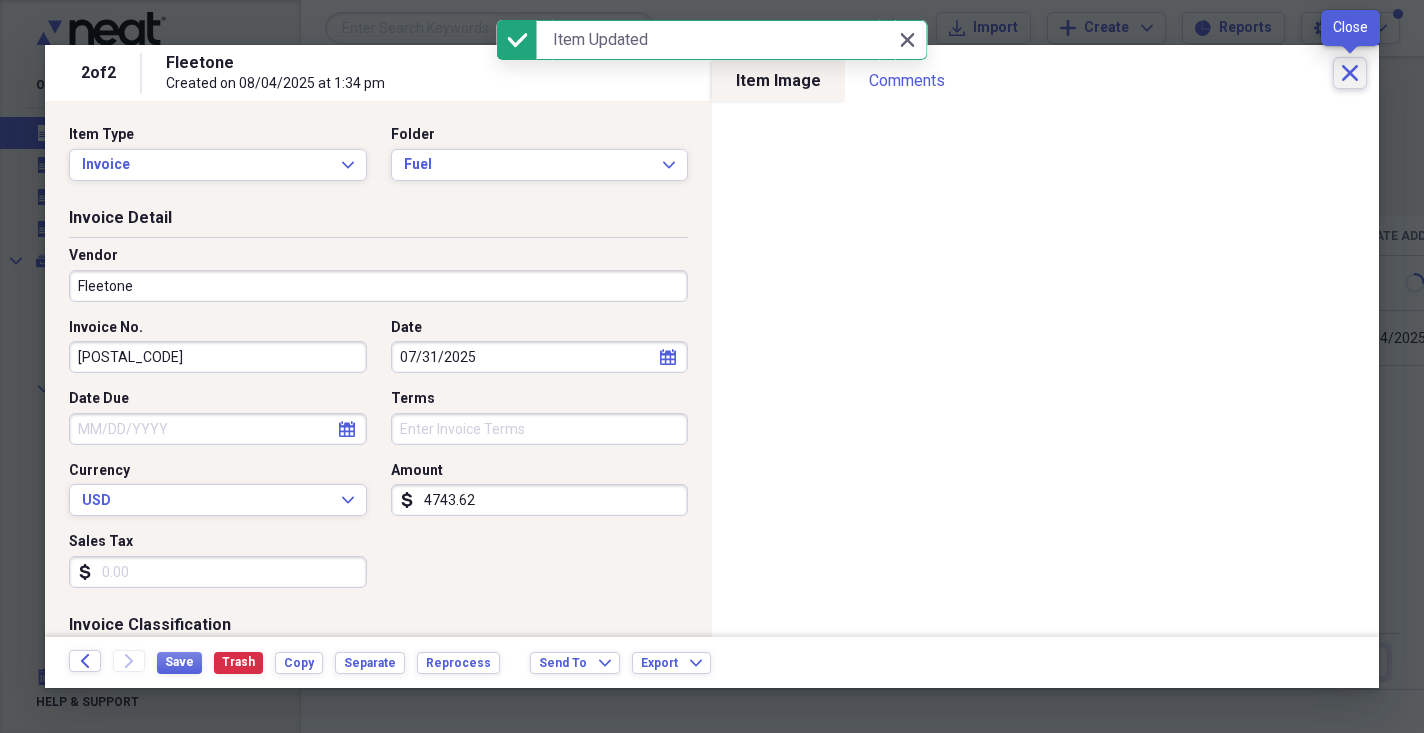 click on "Close" 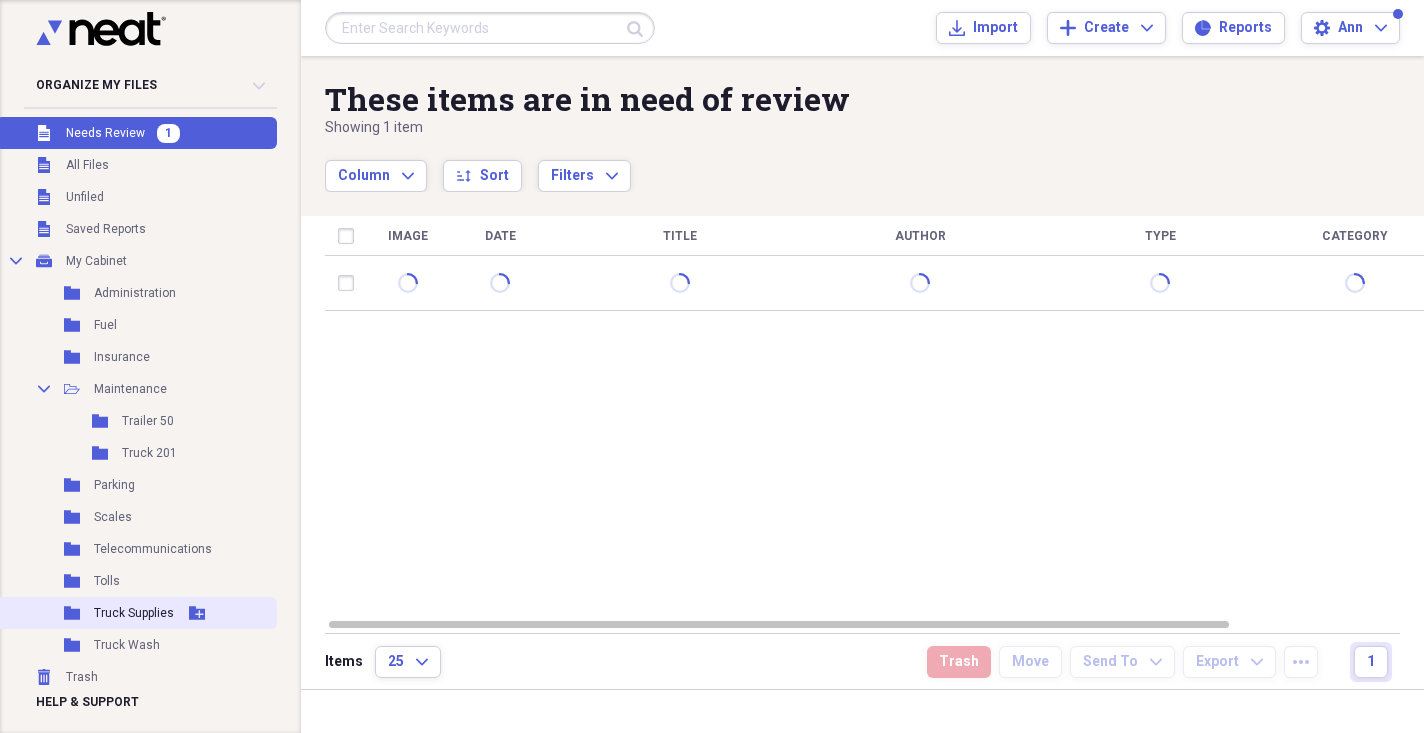 click on "Folder Truck Supplies Add Folder" at bounding box center (136, 613) 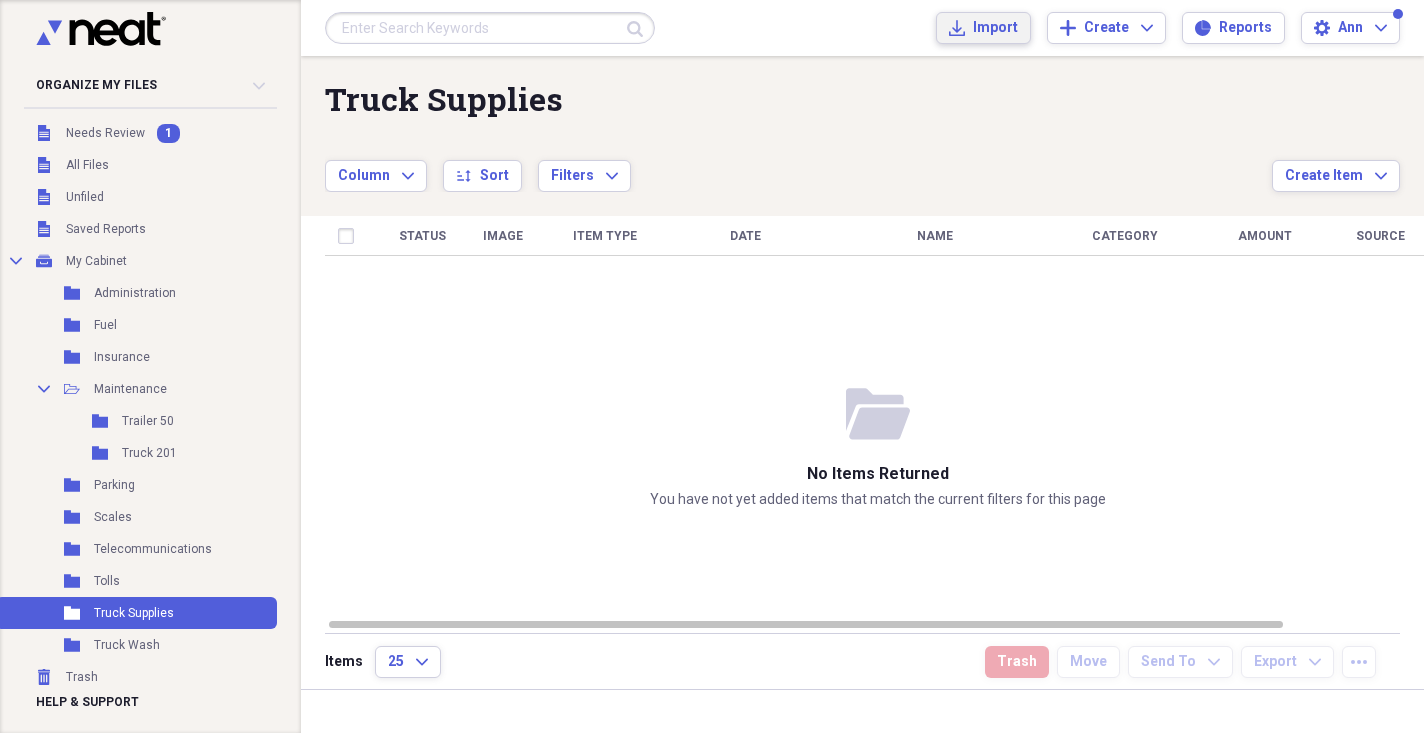 click on "Import" at bounding box center [995, 28] 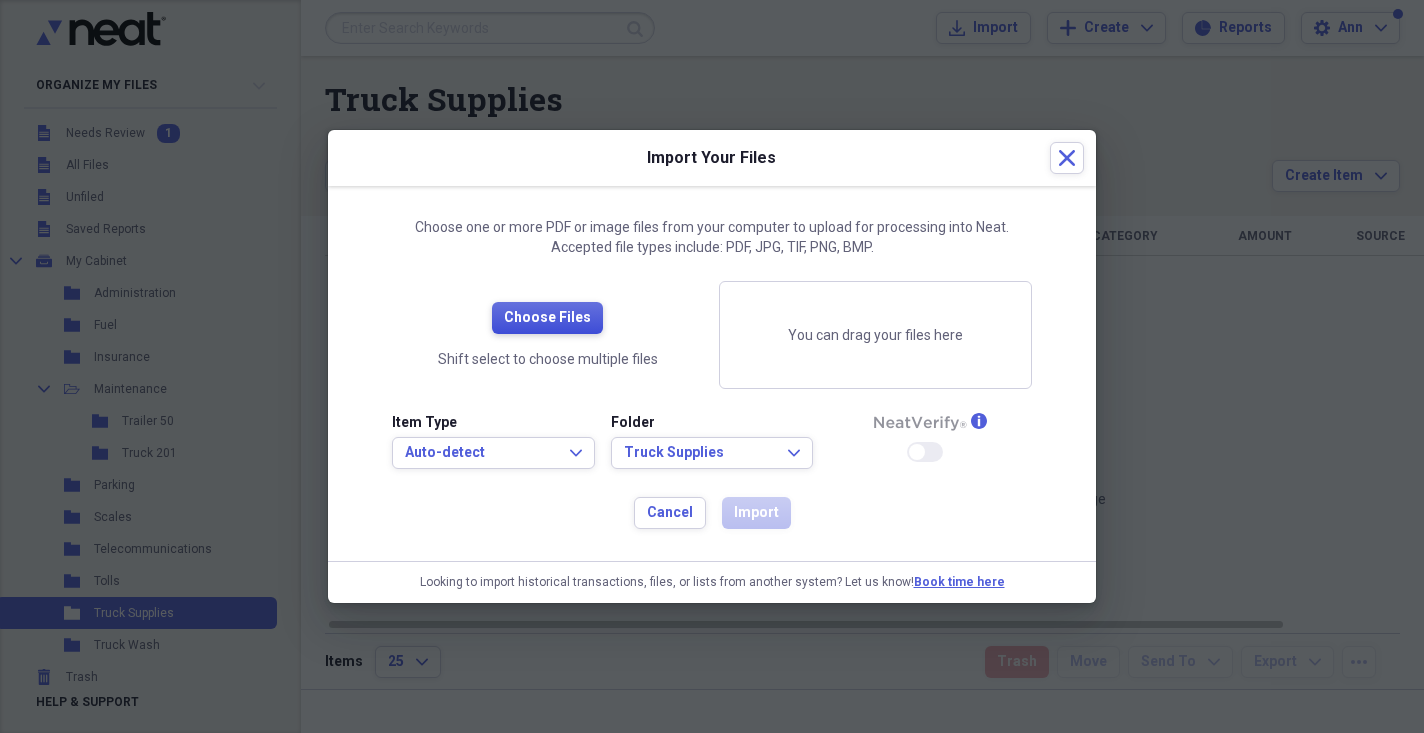 click on "Choose Files" at bounding box center [547, 318] 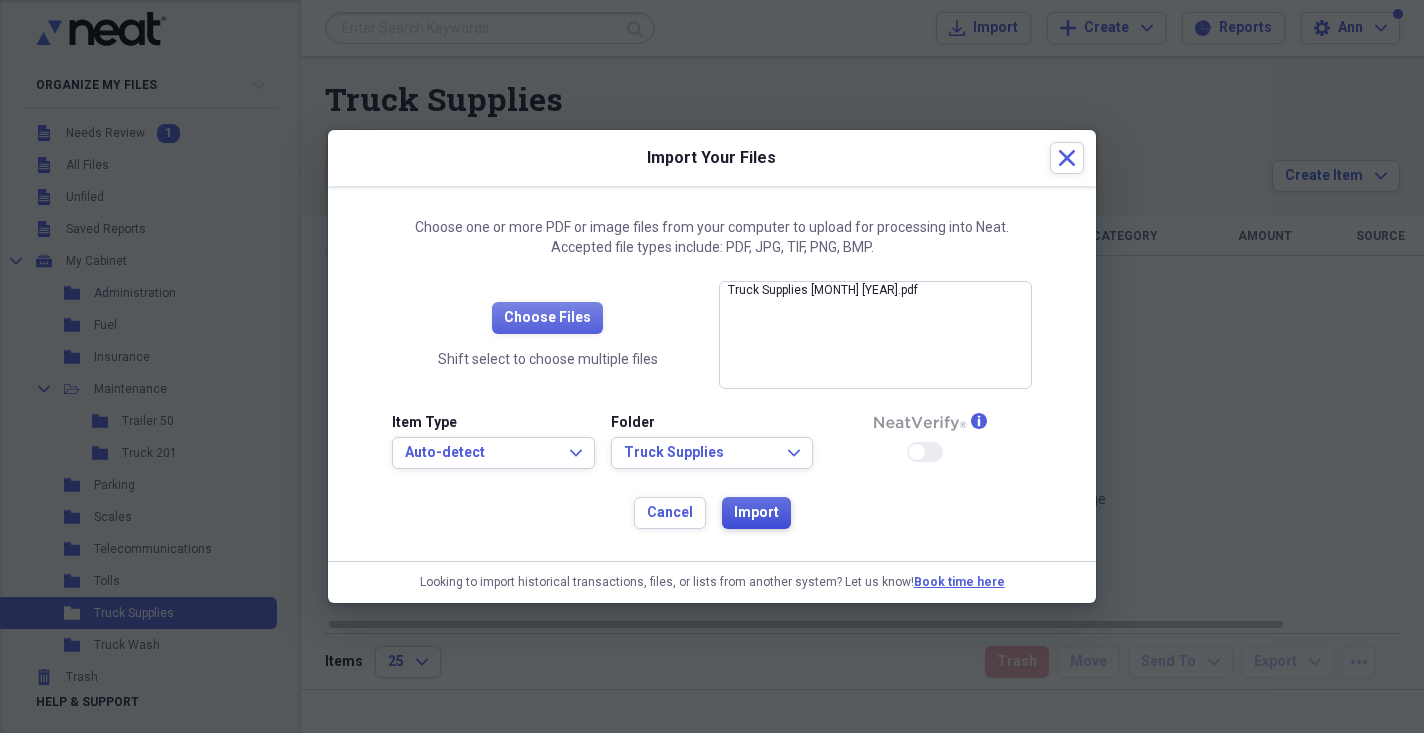 click on "Import" at bounding box center [756, 513] 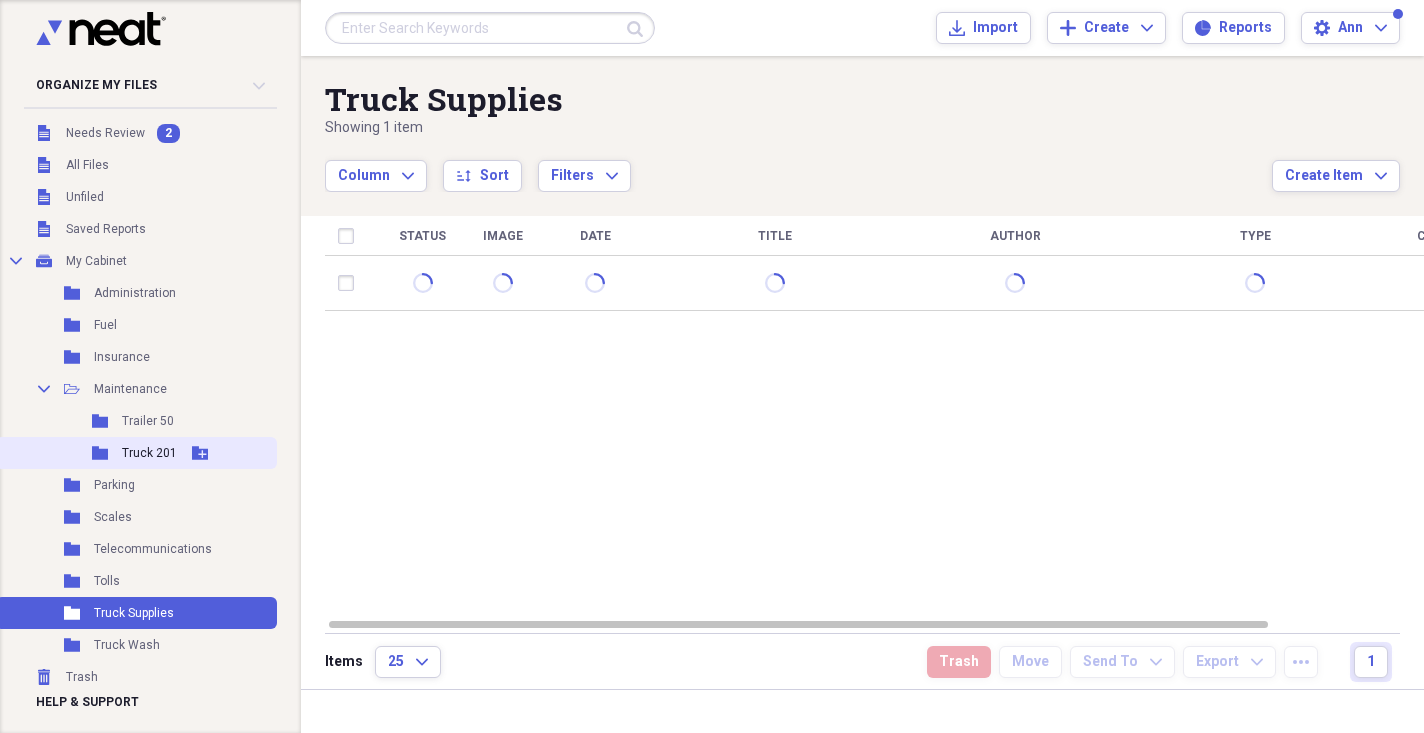click on "Folder Truck 201 Add Folder" at bounding box center [136, 453] 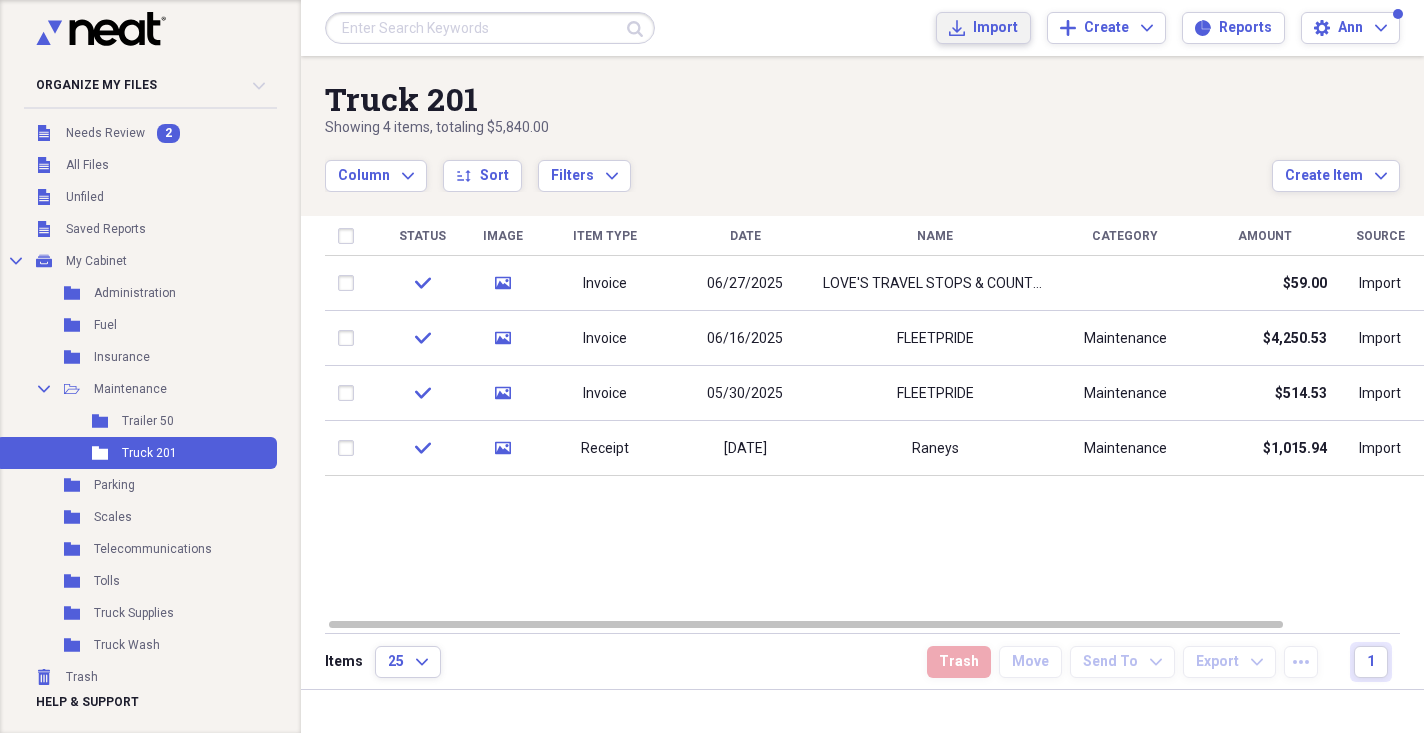 click on "Import" at bounding box center (995, 28) 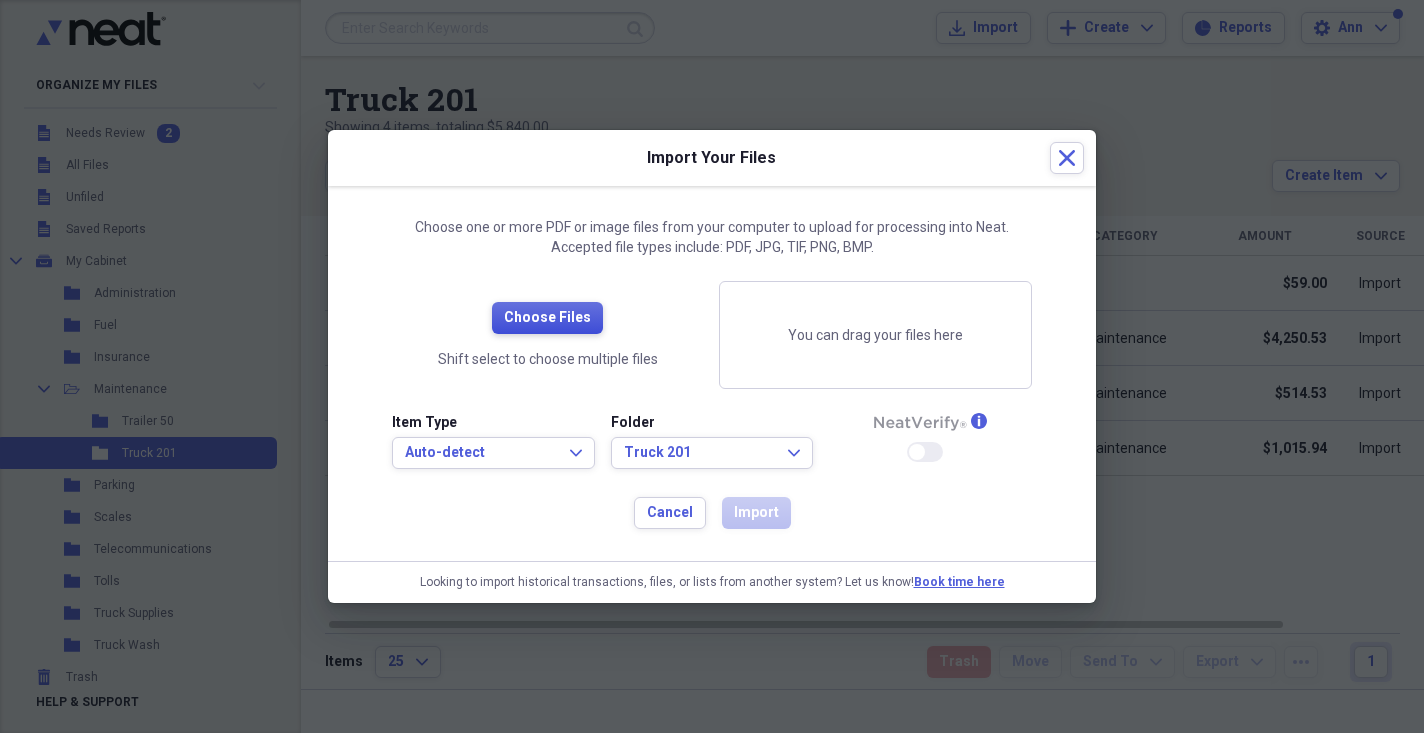 click on "Choose Files" at bounding box center (547, 318) 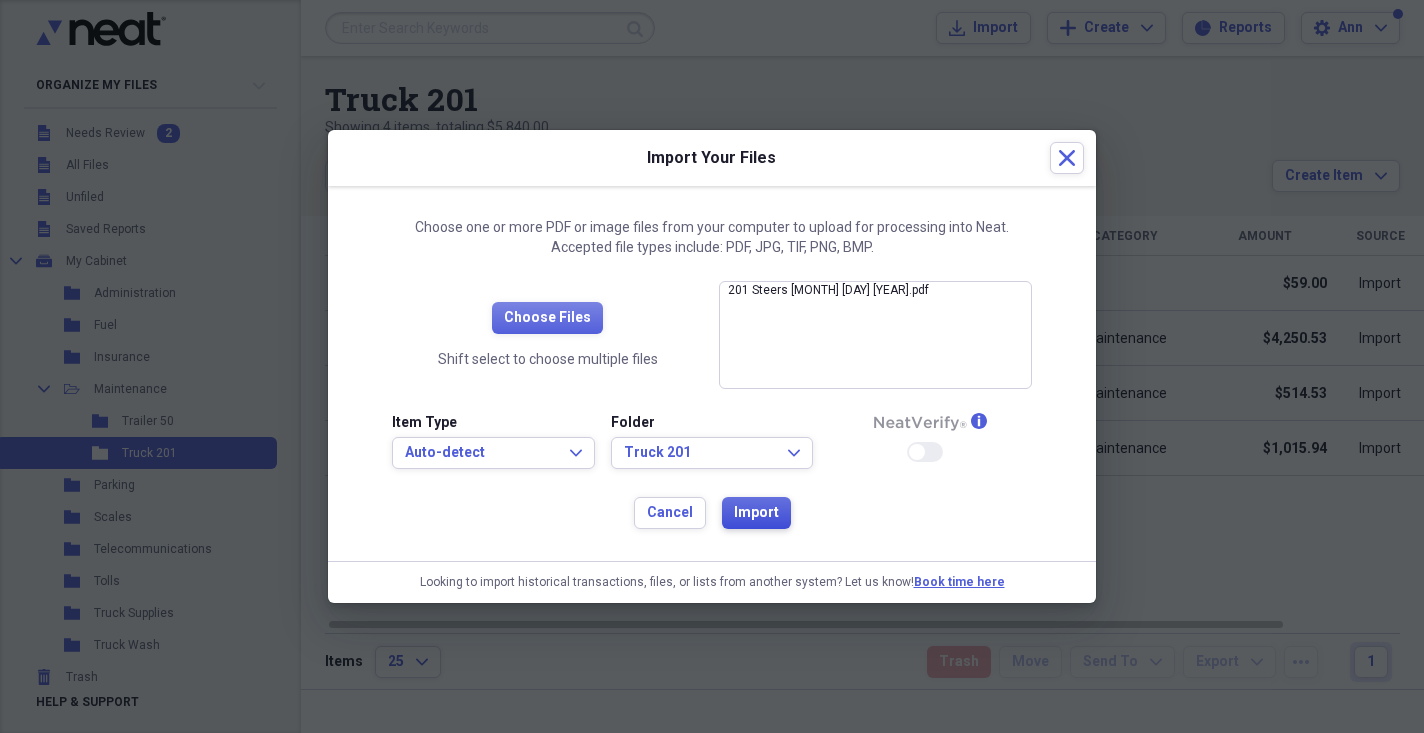 click on "Import" at bounding box center [756, 513] 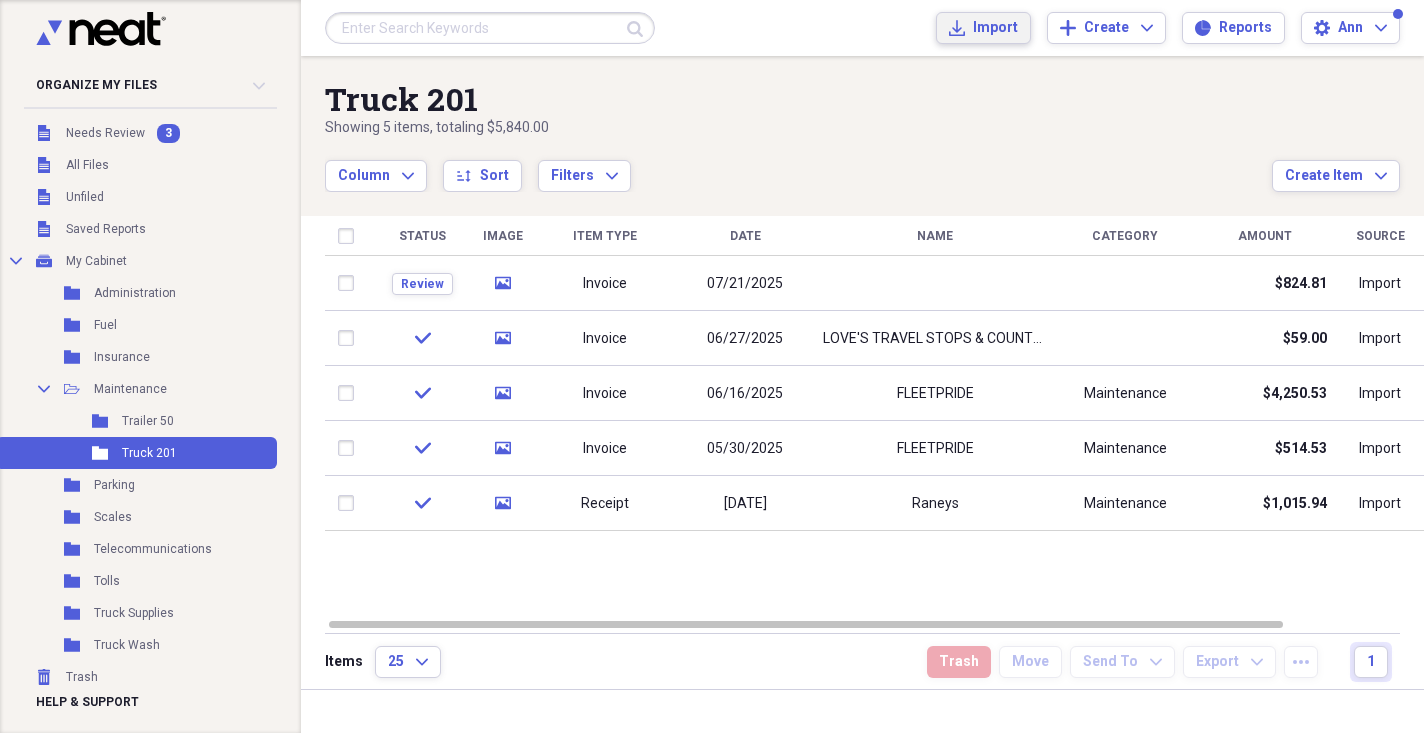 click on "Import" at bounding box center (995, 28) 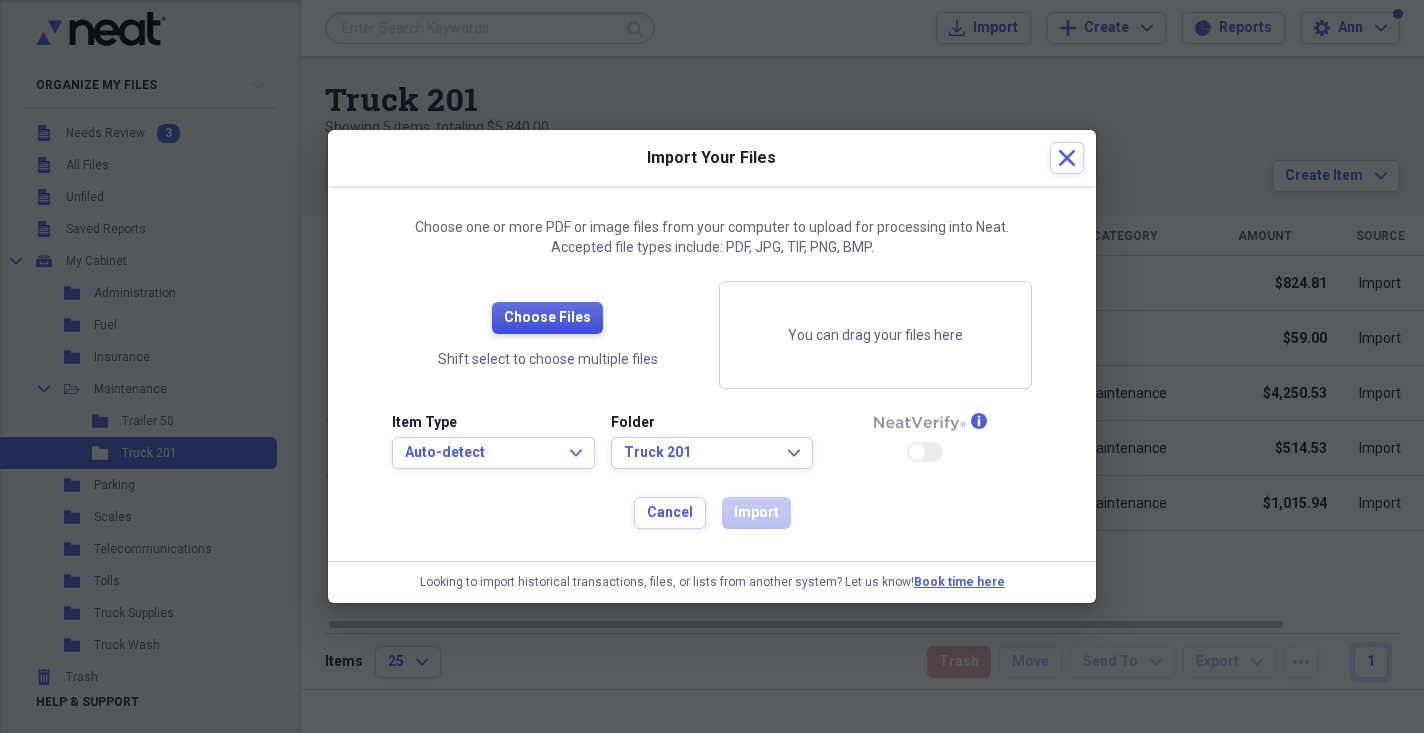 click on "Choose Files" at bounding box center (547, 318) 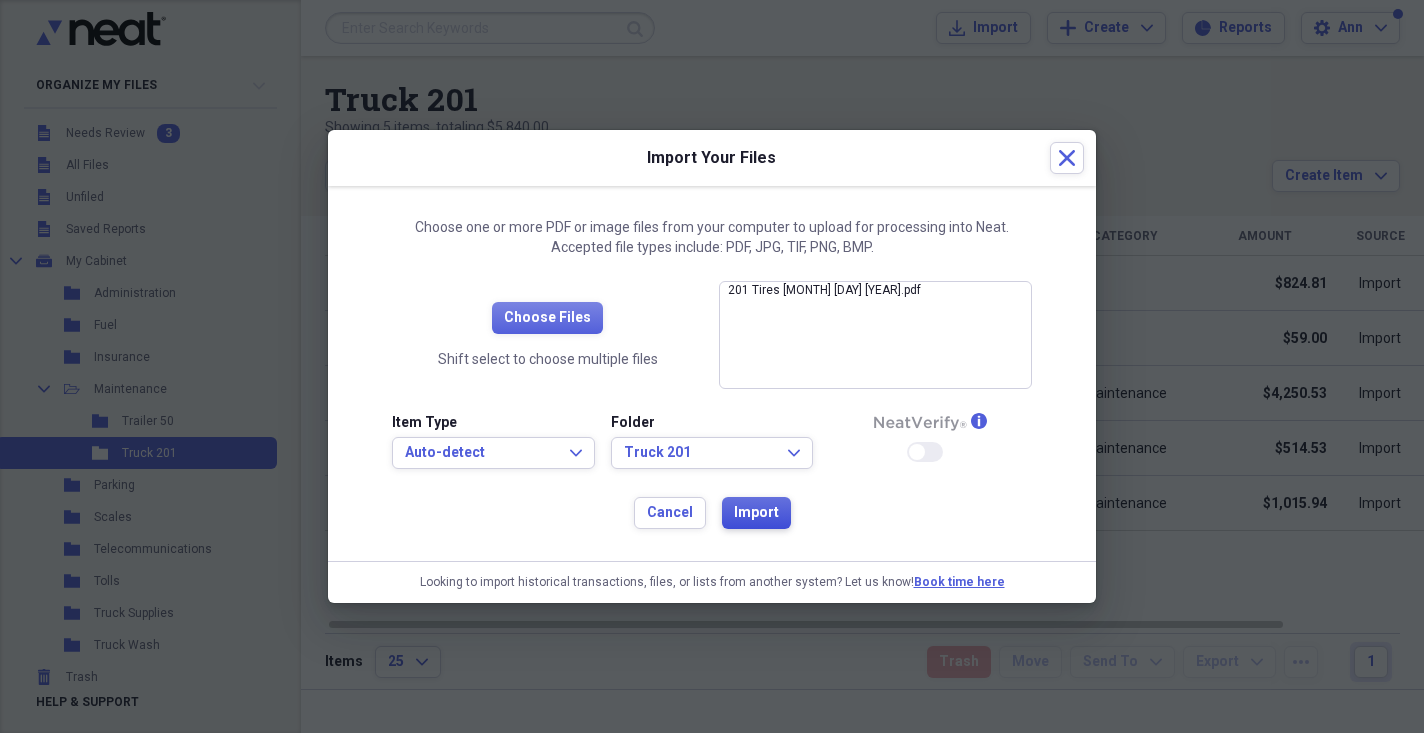 click on "Import" at bounding box center [756, 513] 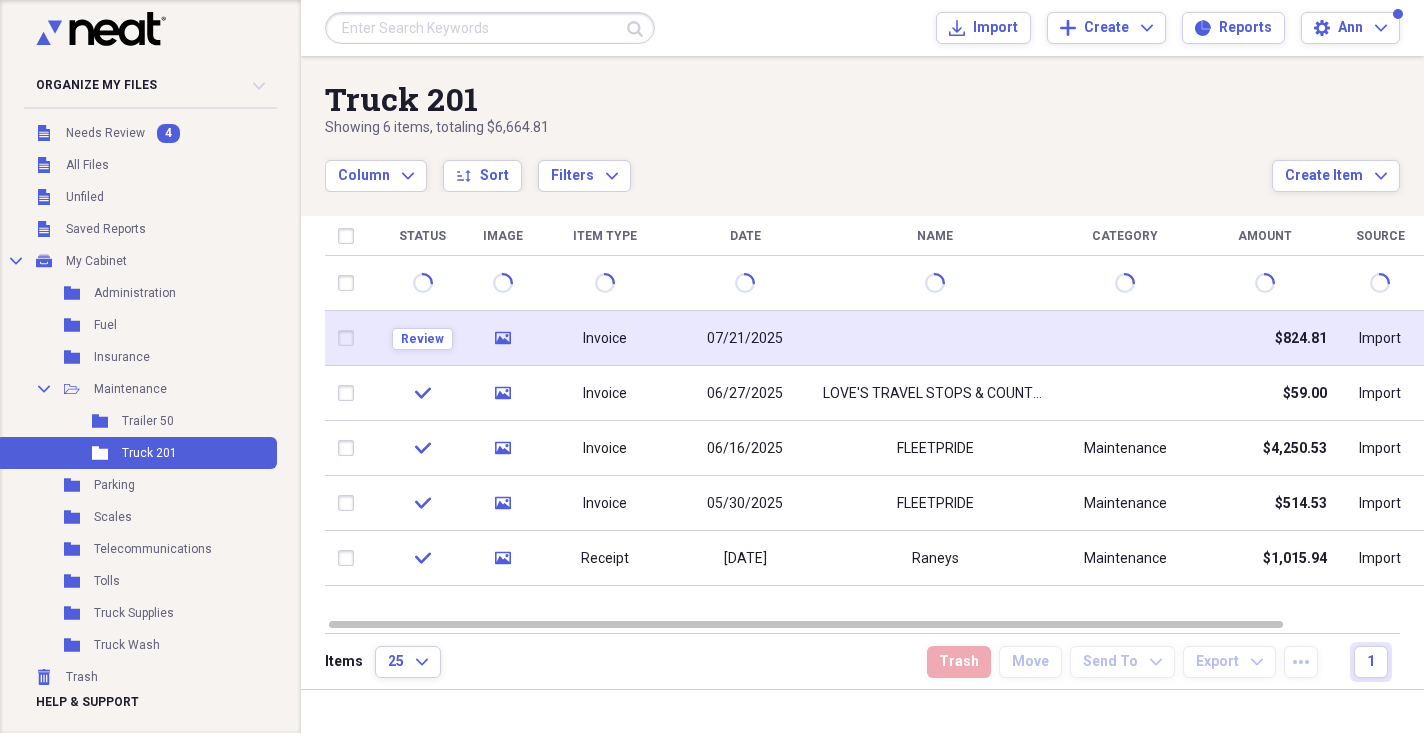 click on "07/21/2025" at bounding box center [745, 339] 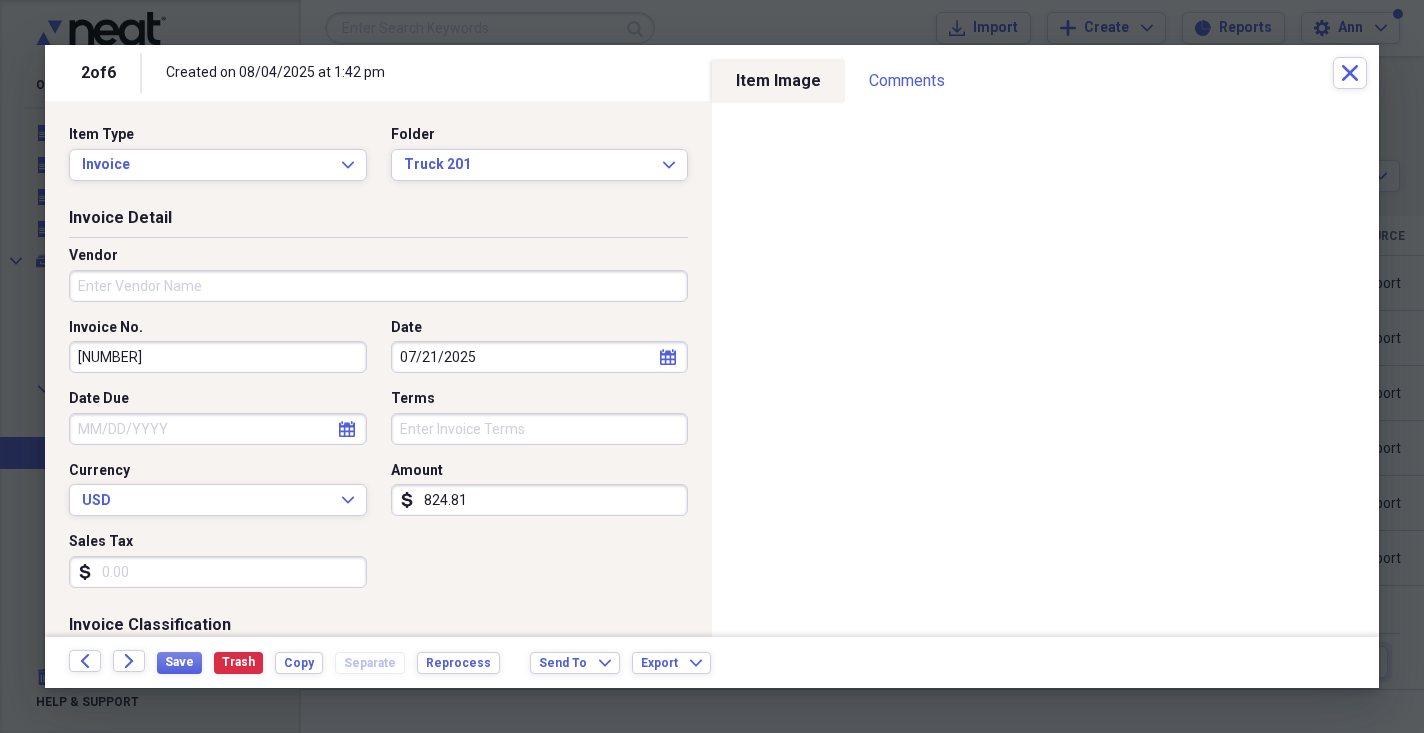 click on "Vendor" at bounding box center (378, 286) 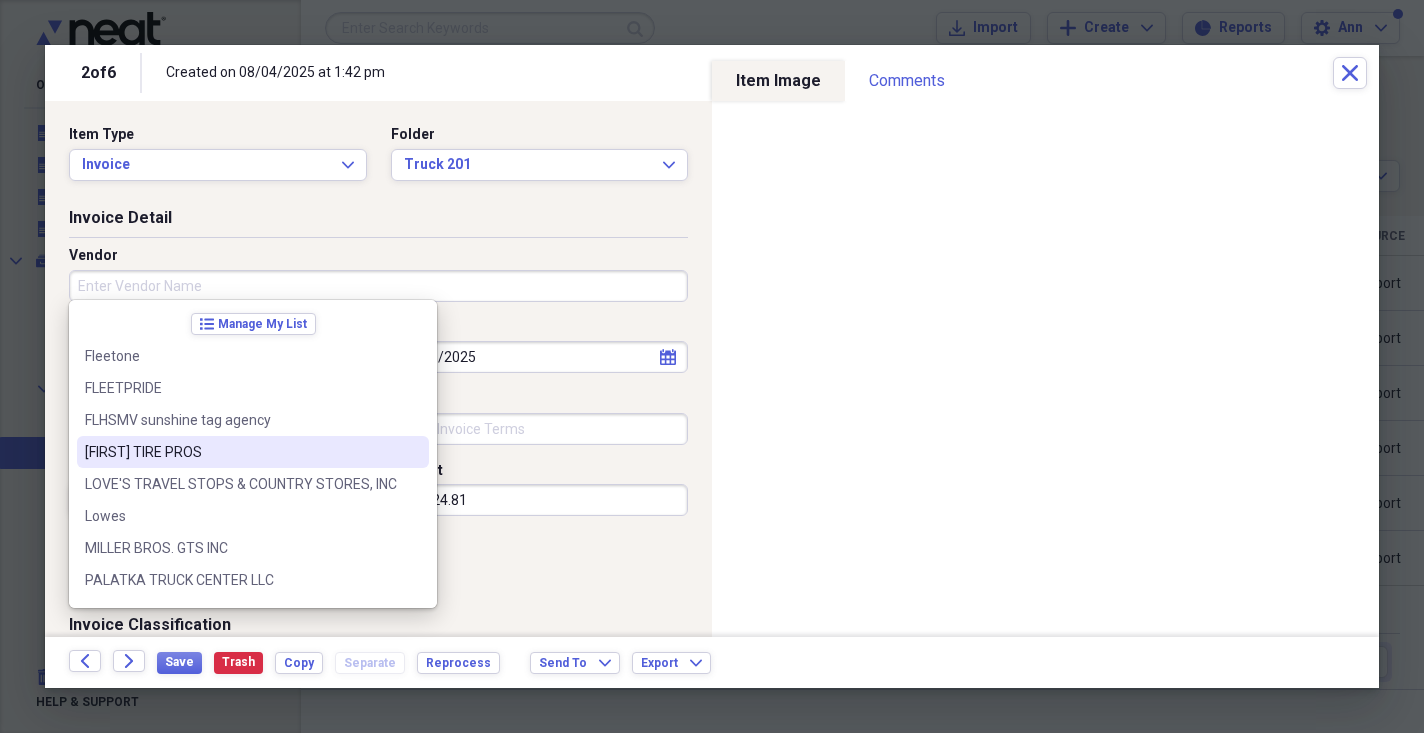click on "[FIRST] TIRE PROS" at bounding box center [241, 452] 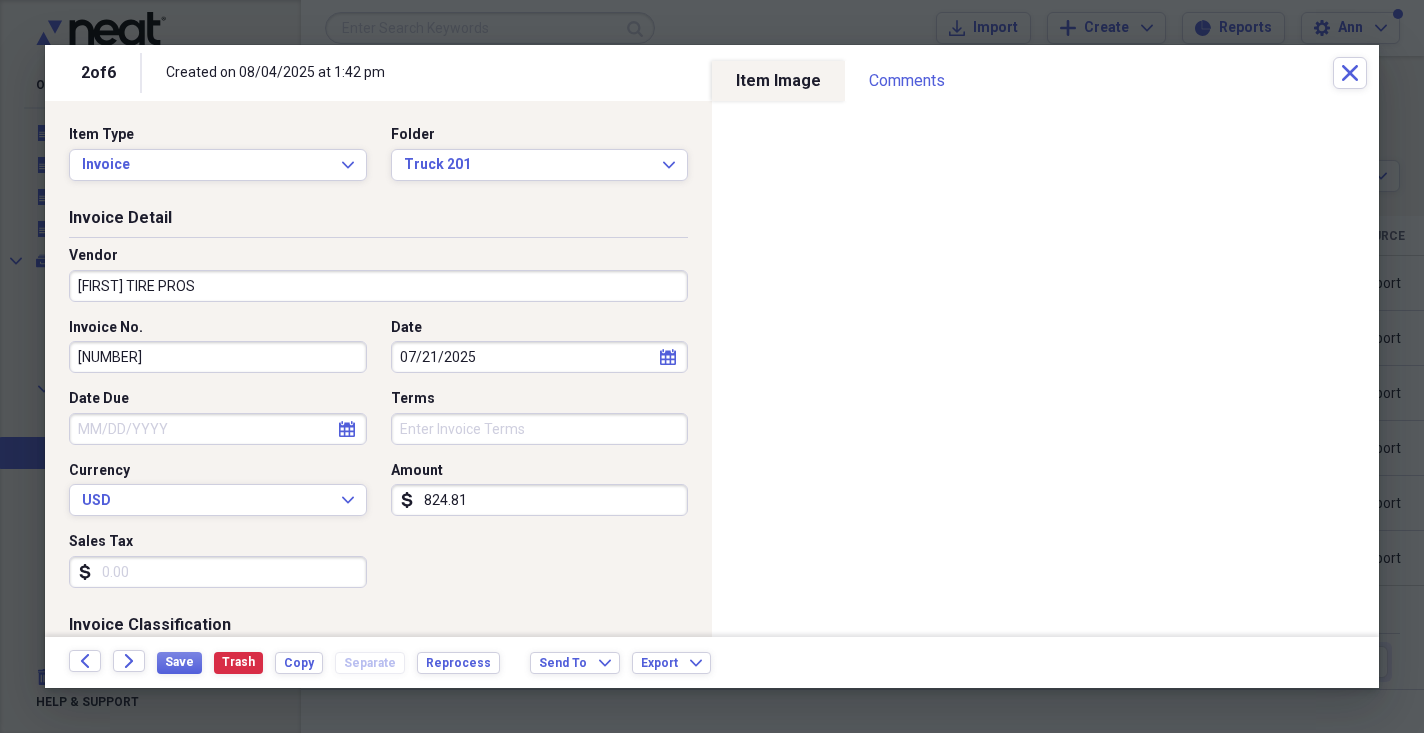 type on "Maintenance" 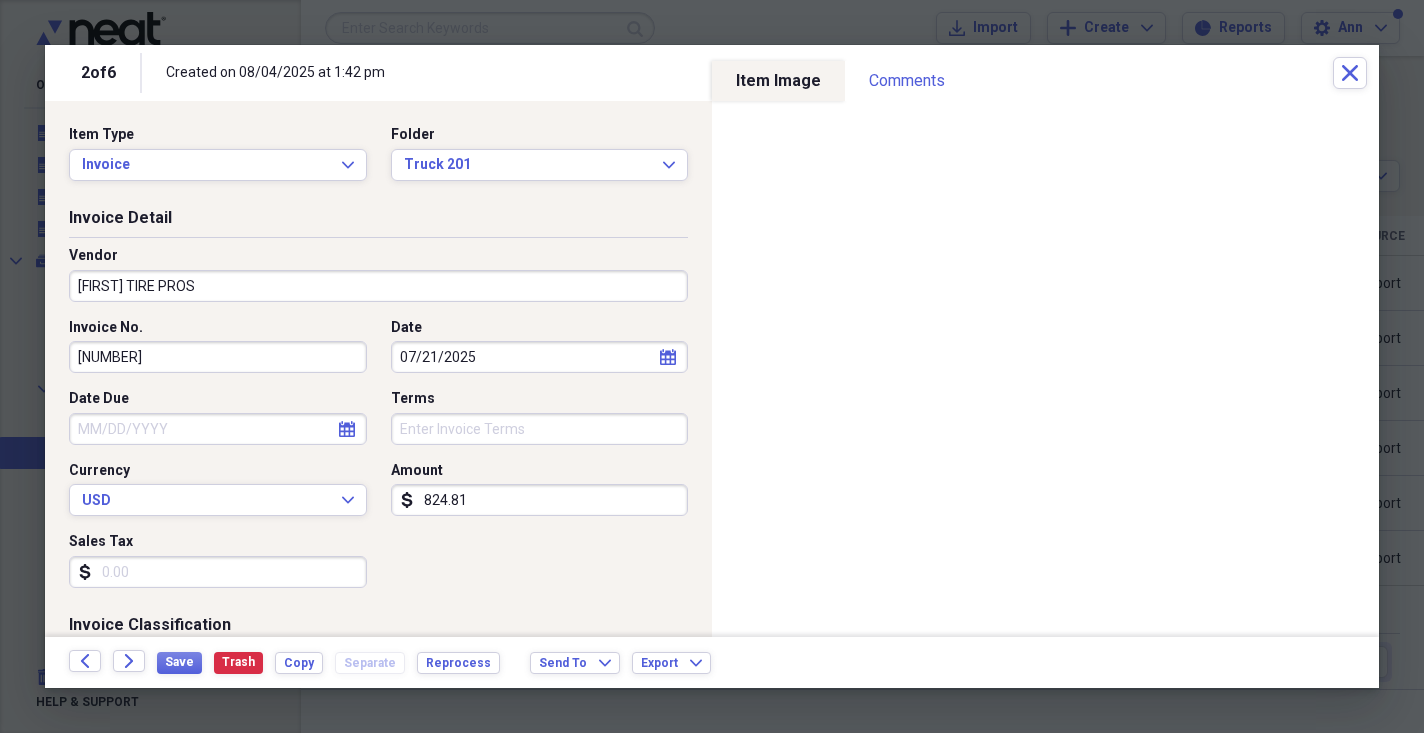 click on "calendar" 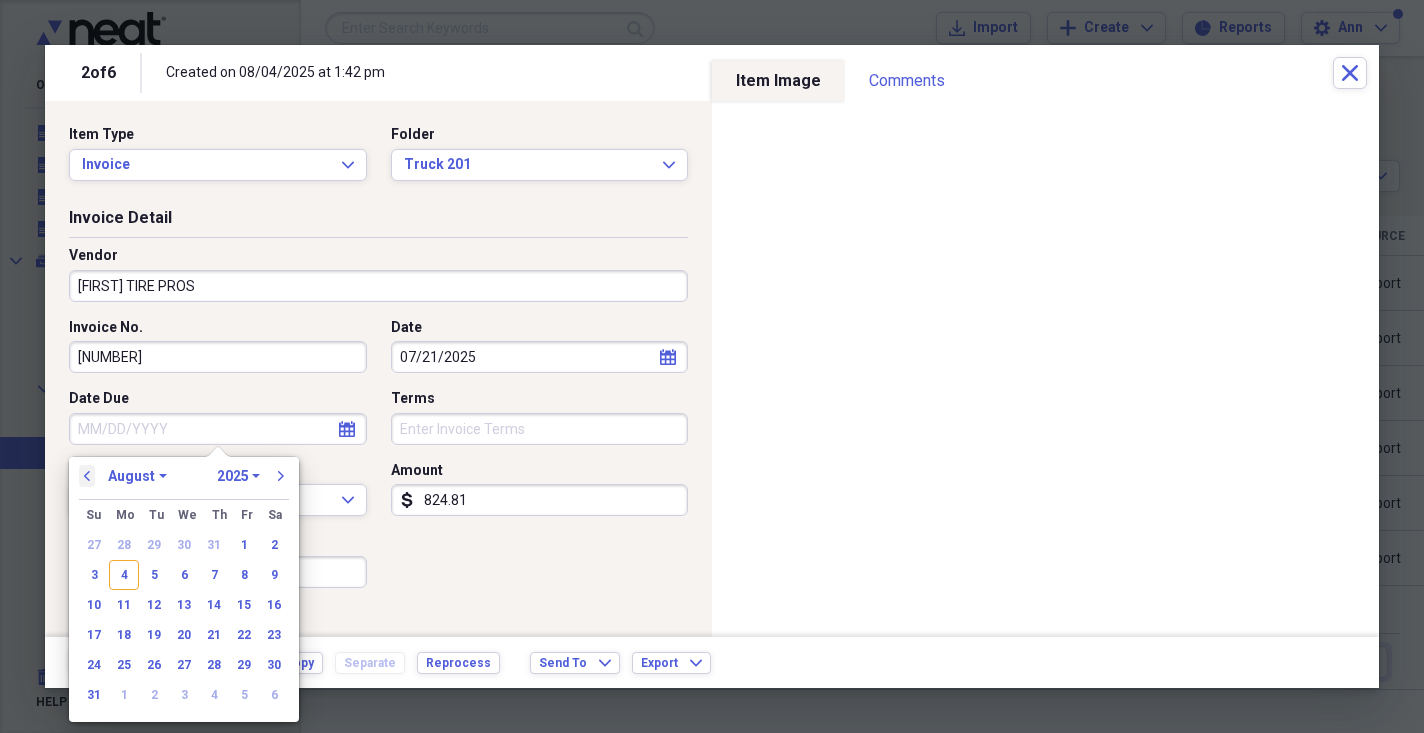 click on "previous" at bounding box center [87, 476] 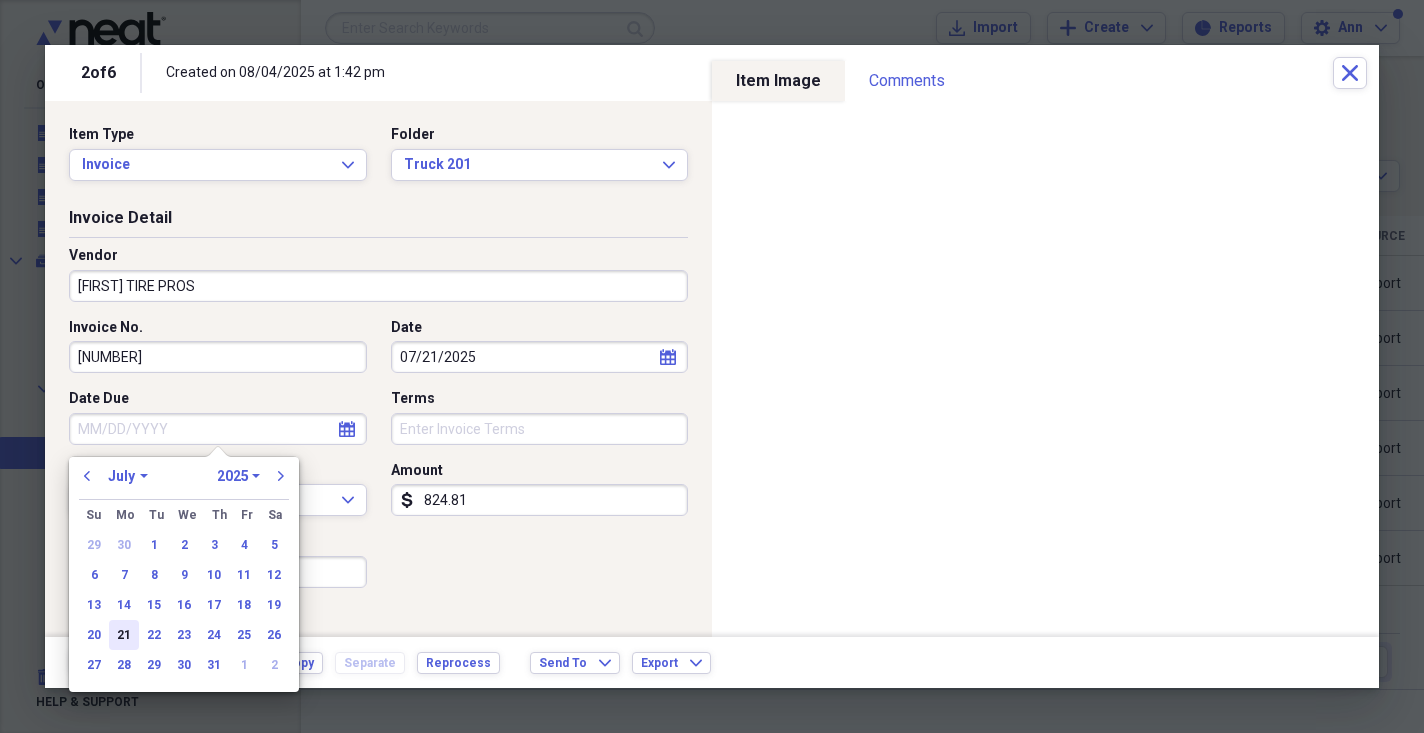 click on "21" at bounding box center (124, 635) 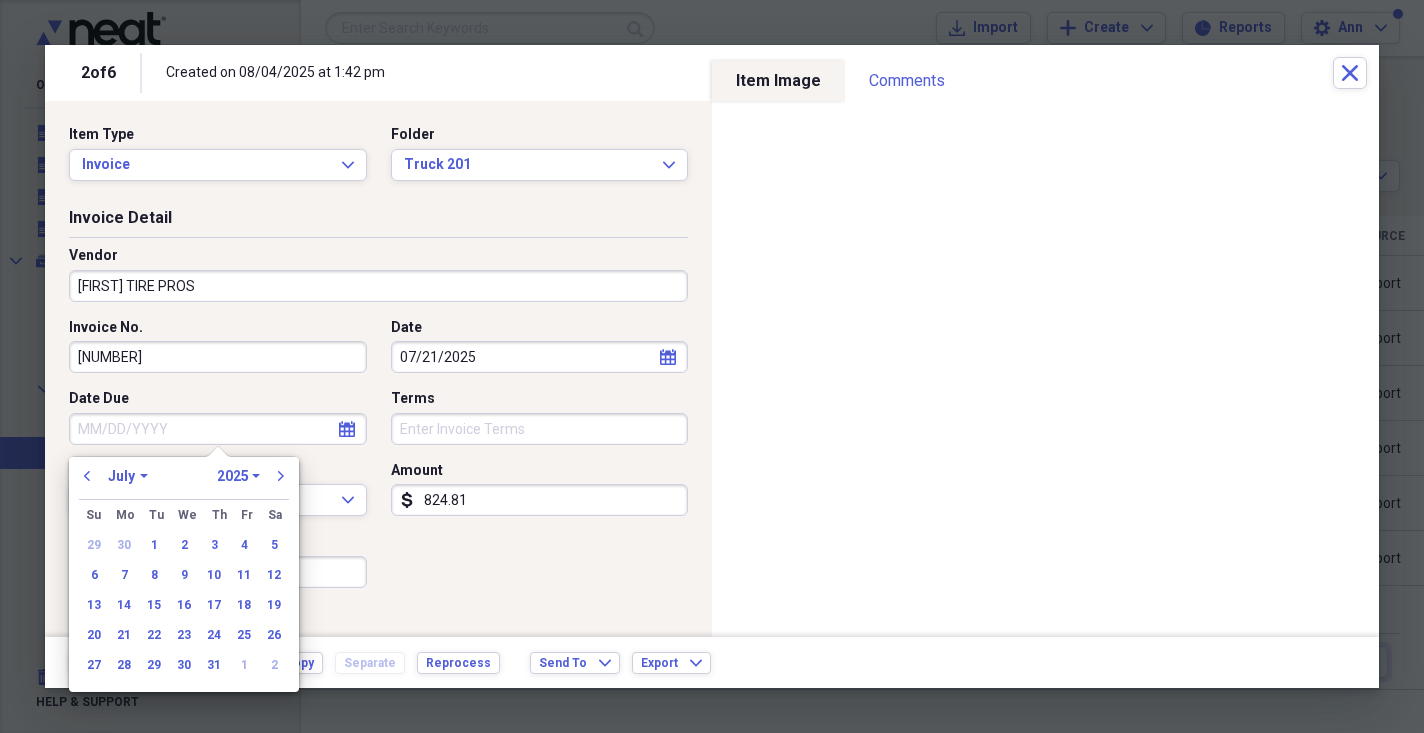 type on "07/21/2025" 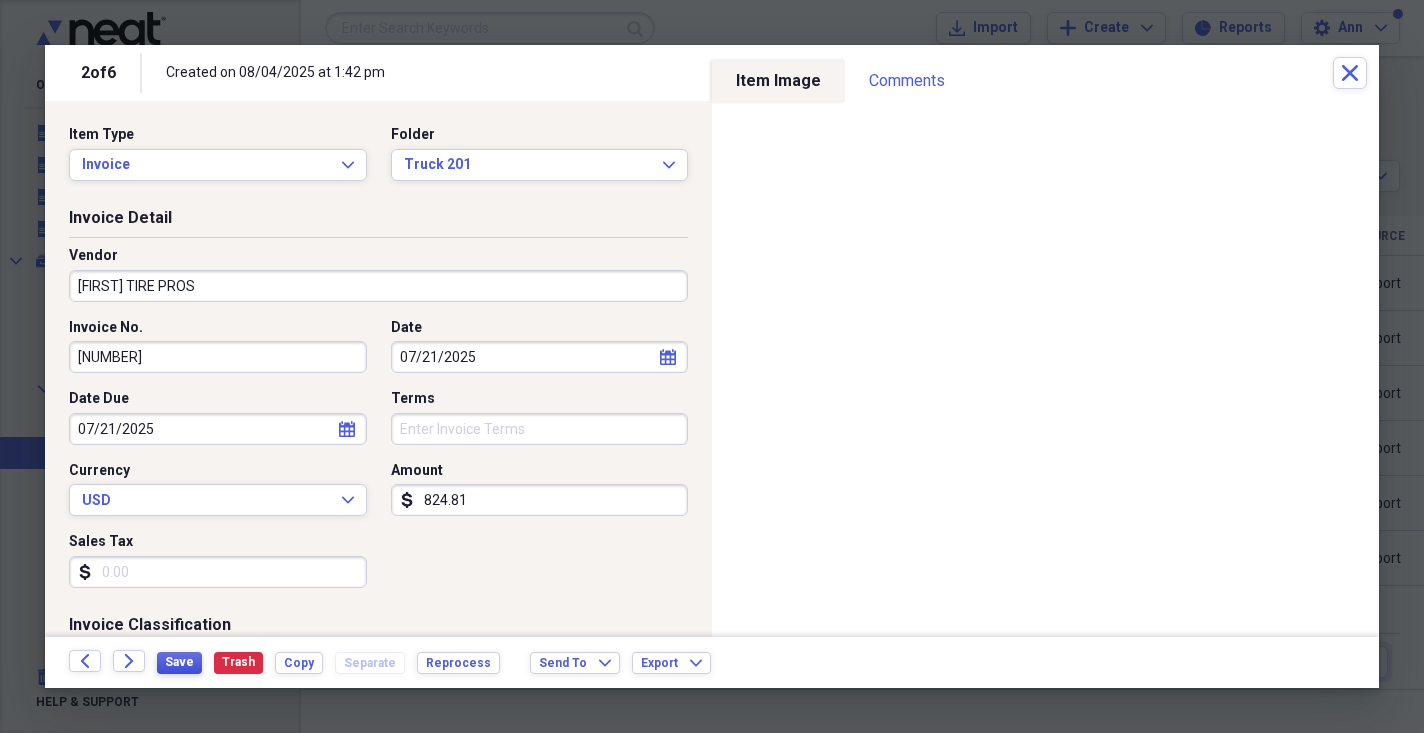 click on "Save" at bounding box center [179, 662] 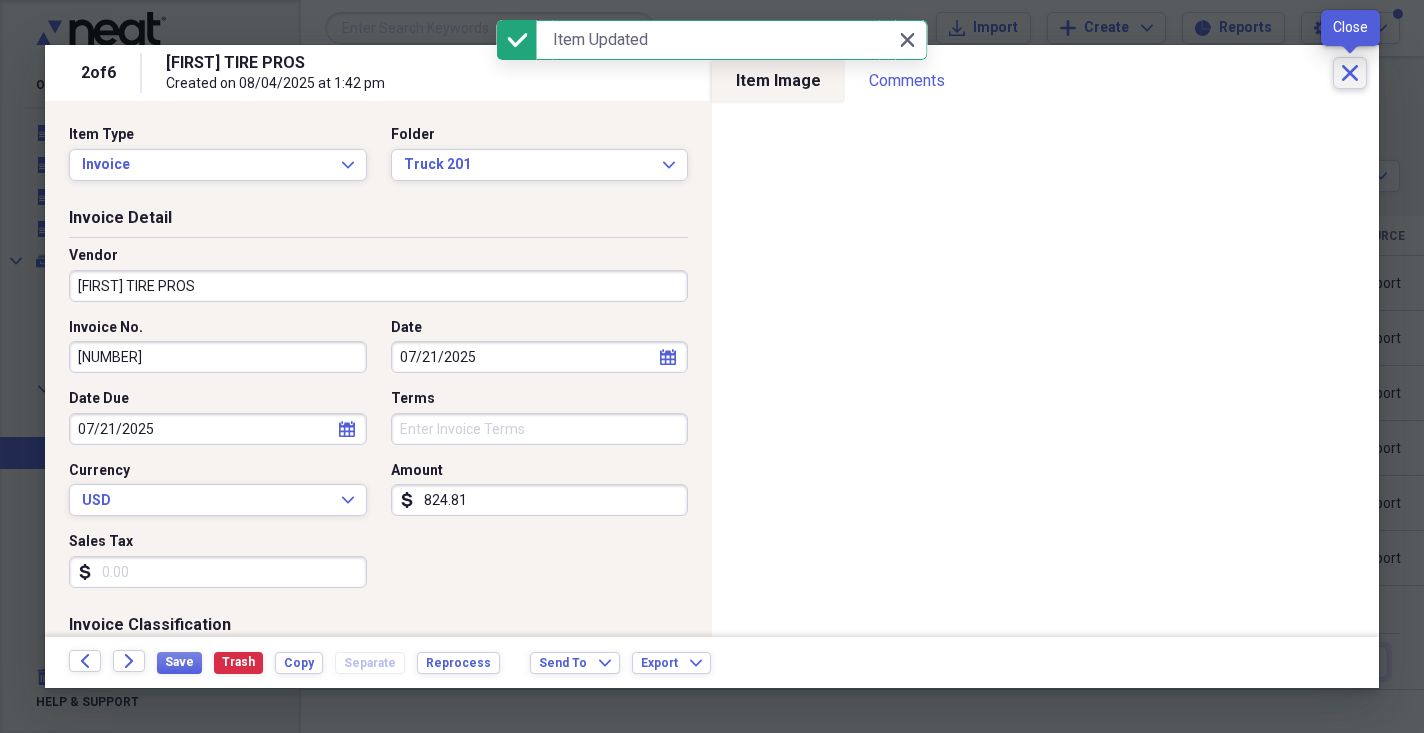 click 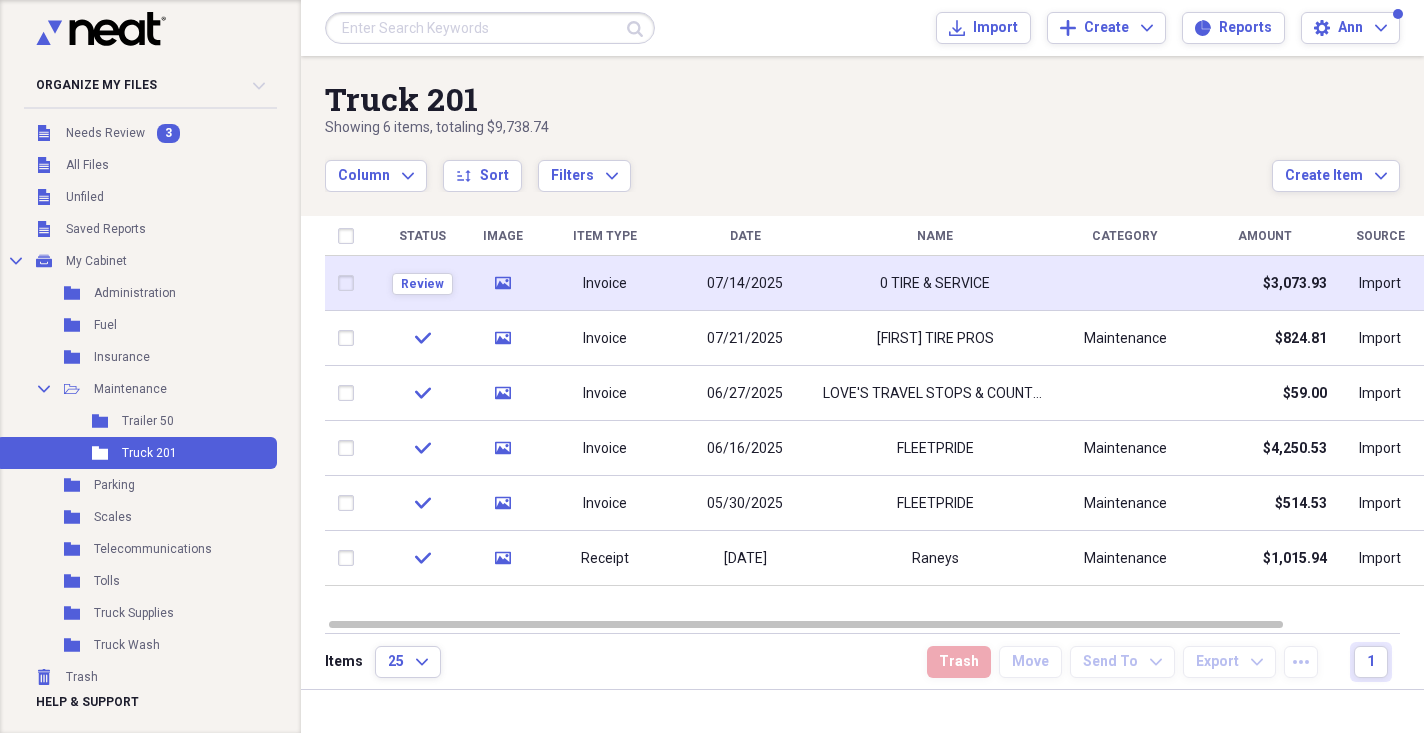 click on "07/14/2025" at bounding box center [745, 283] 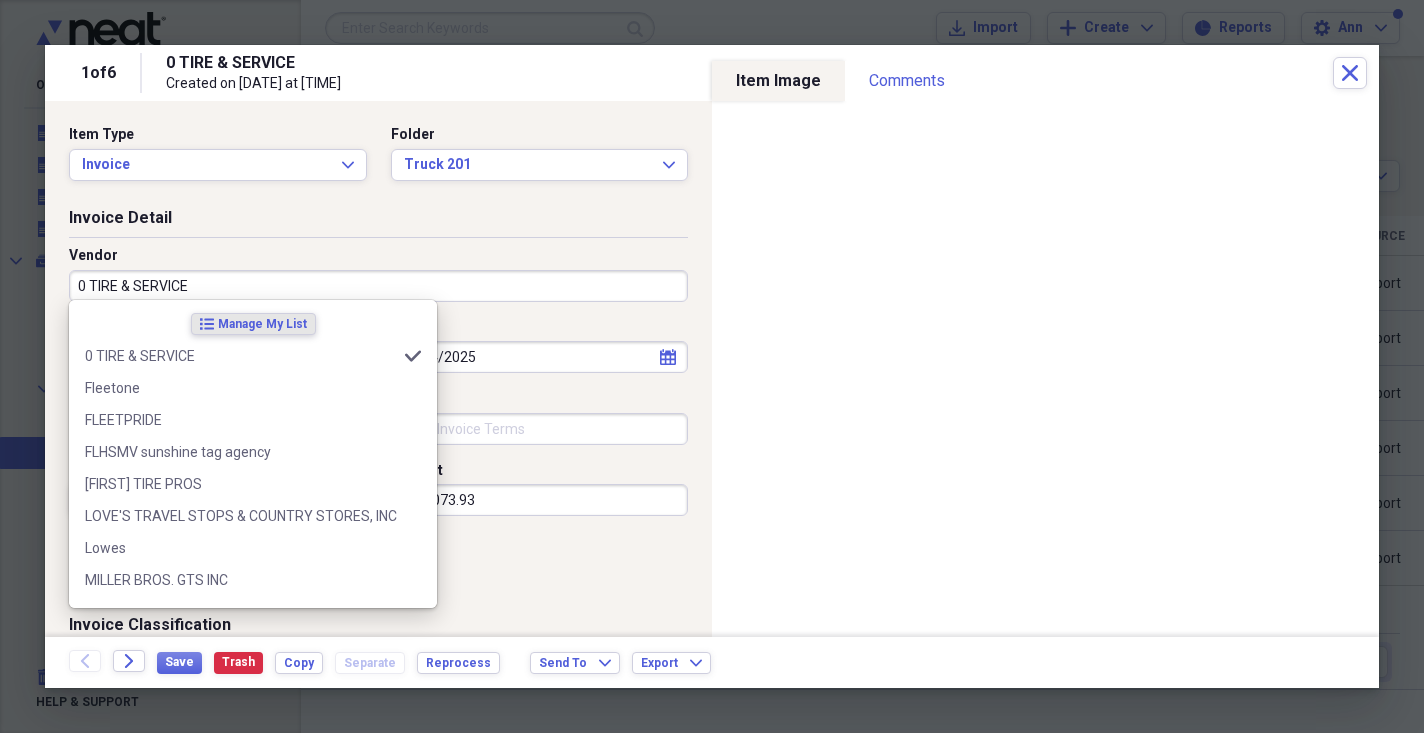click on "0 TIRE & SERVICE" at bounding box center (378, 286) 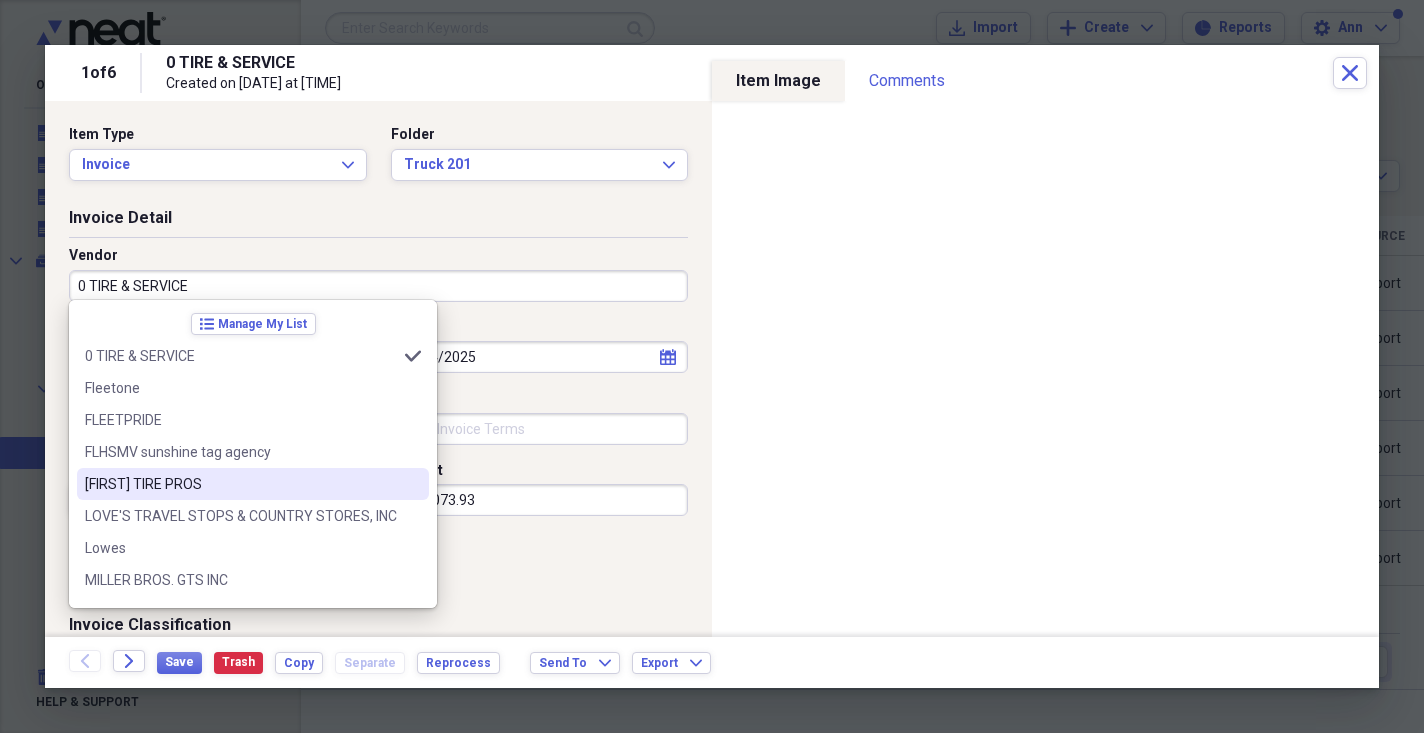 click on "[FIRST] TIRE PROS" at bounding box center (241, 484) 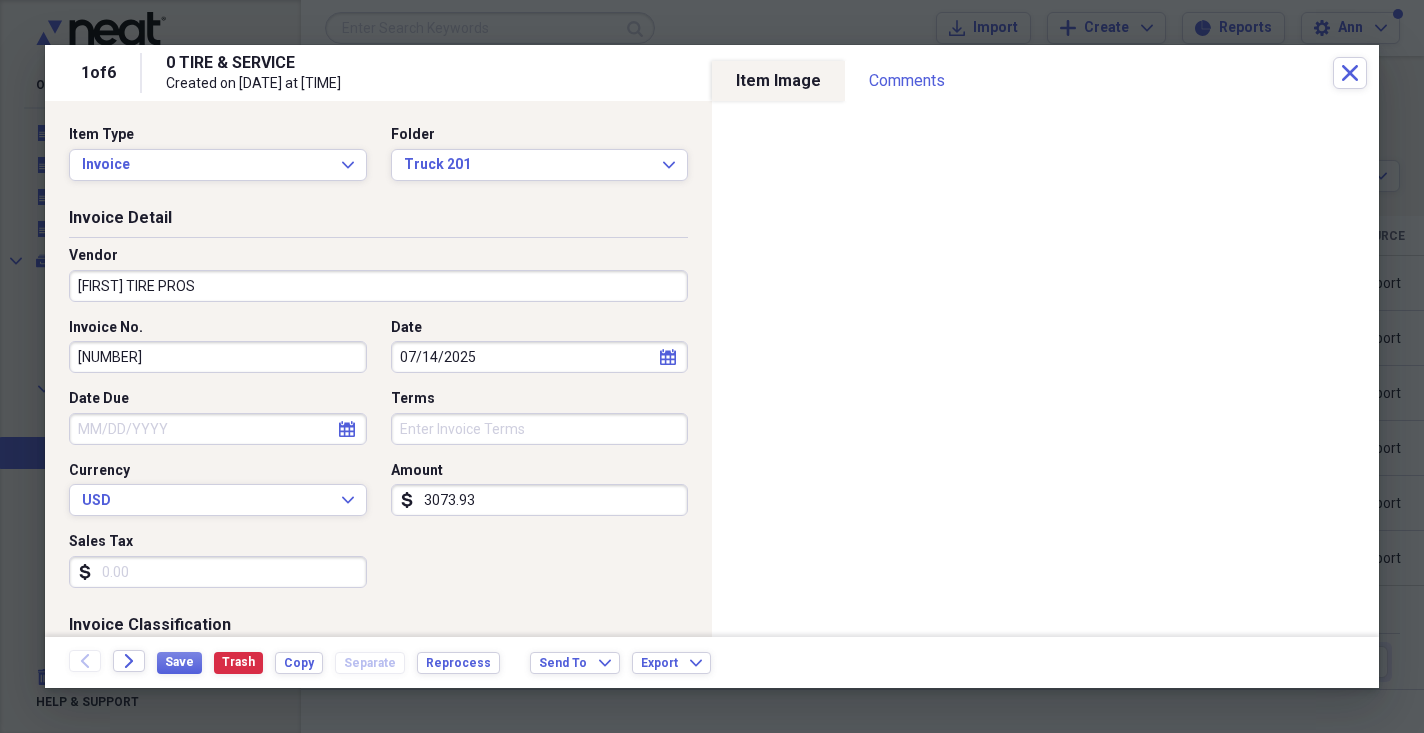type on "Maintenance" 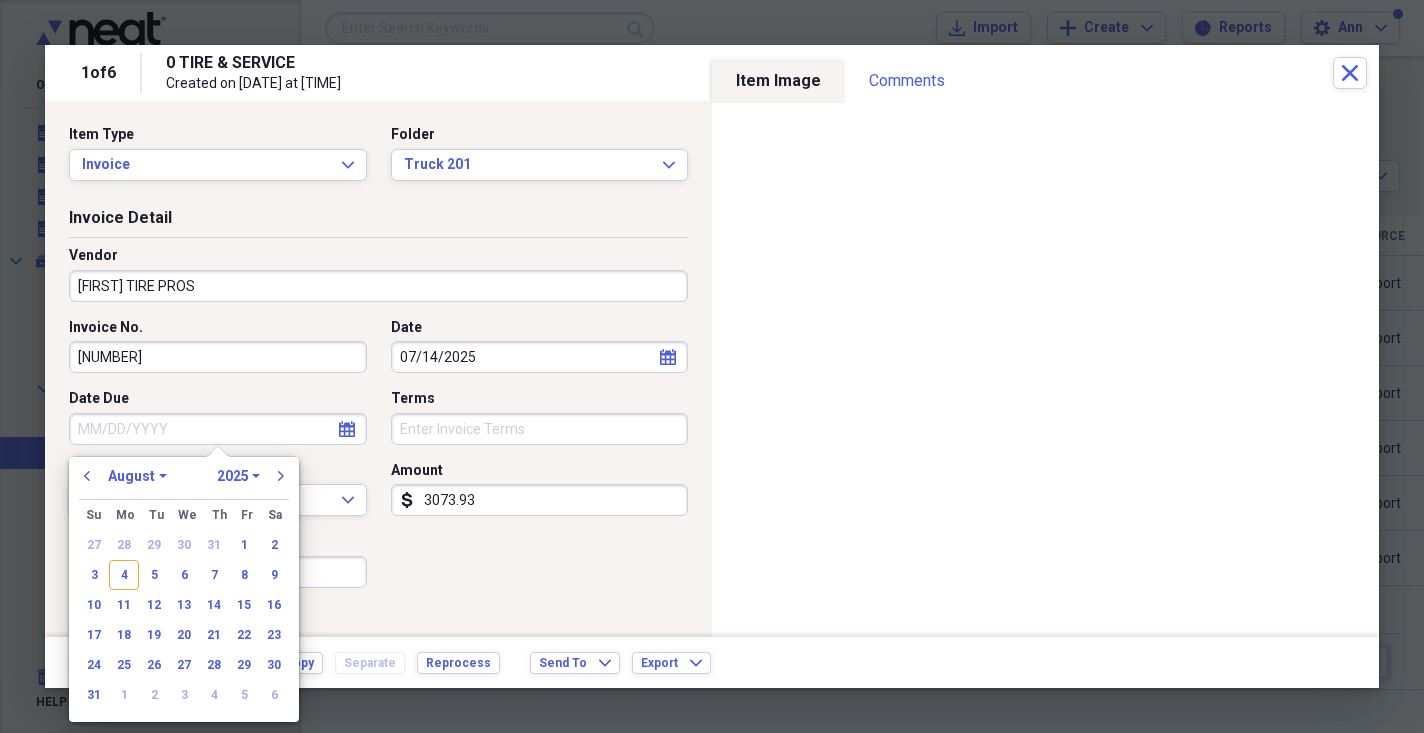 click on "14" at bounding box center [214, 605] 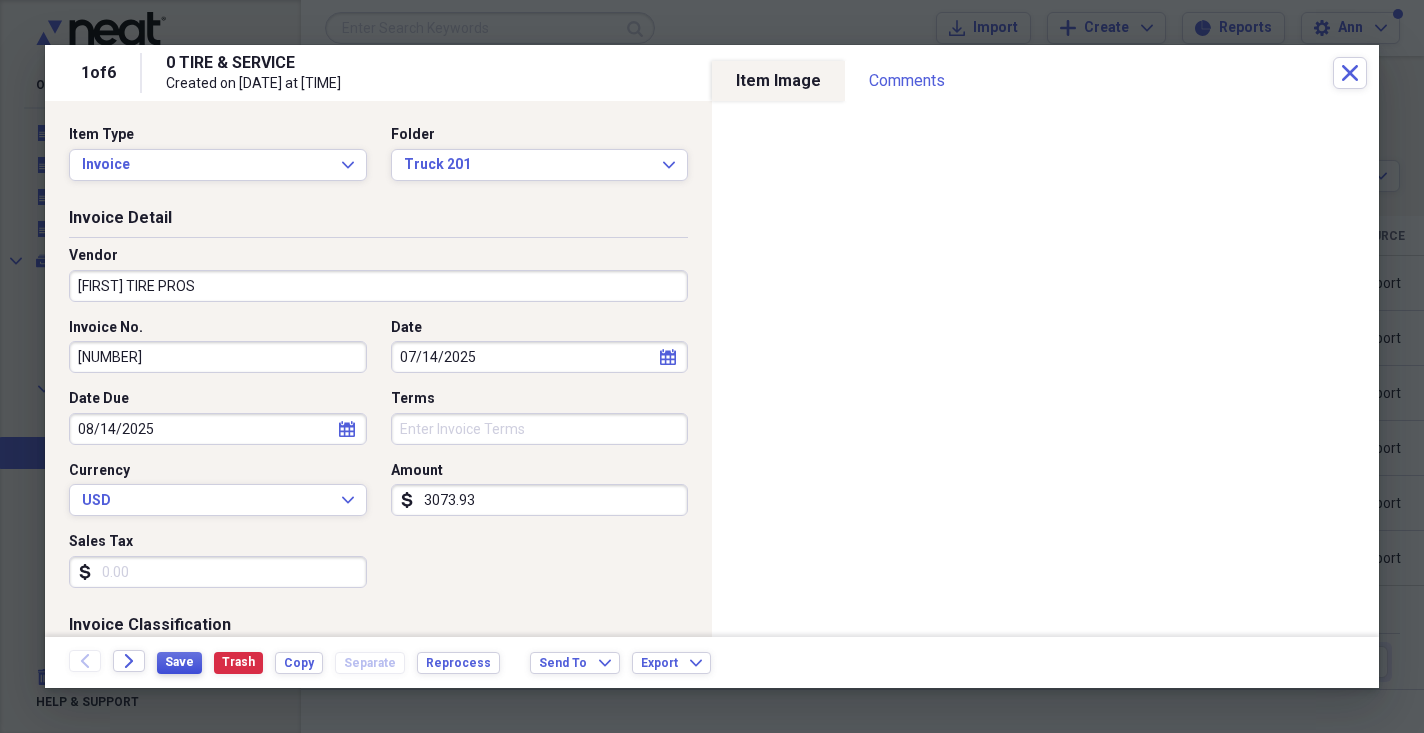 click on "Save" at bounding box center (179, 662) 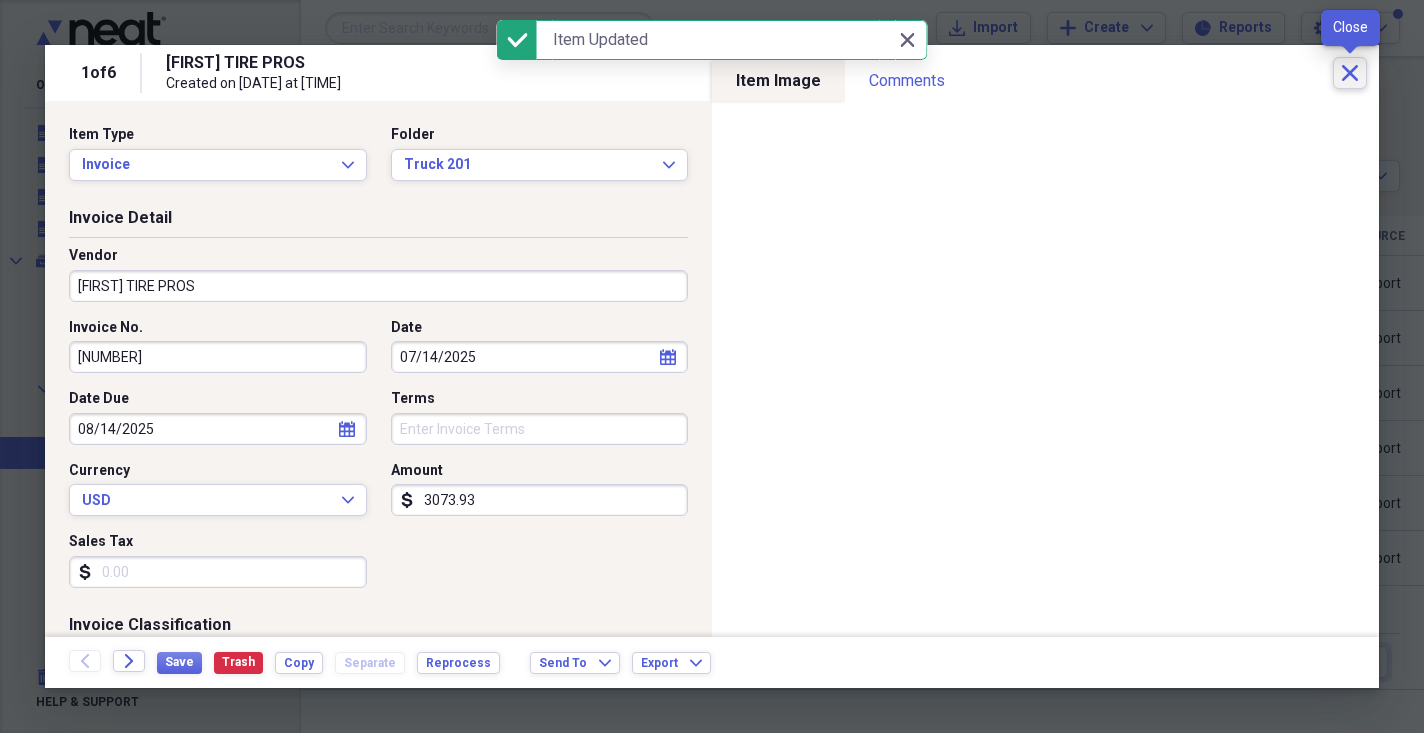 click on "Close" 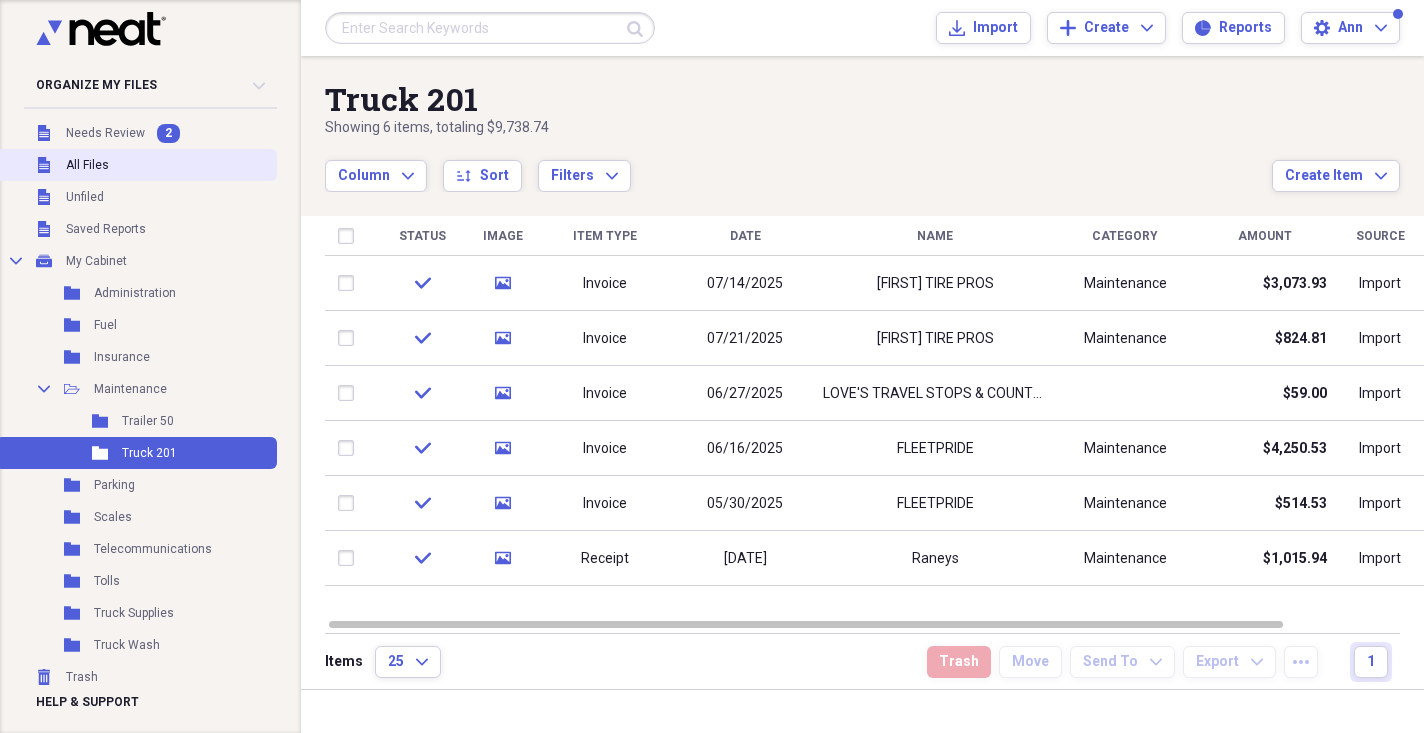 click on "All Files" at bounding box center (87, 165) 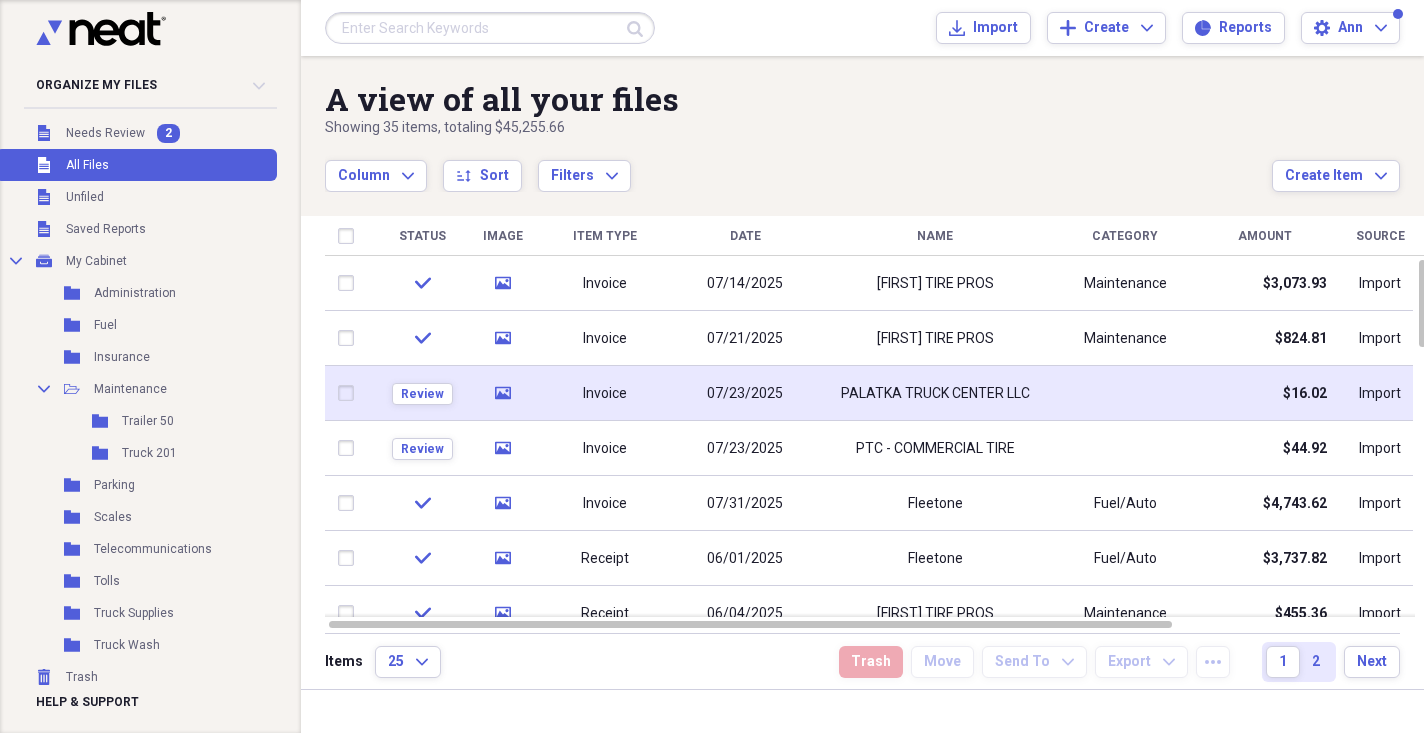 click on "07/23/2025" at bounding box center (745, 394) 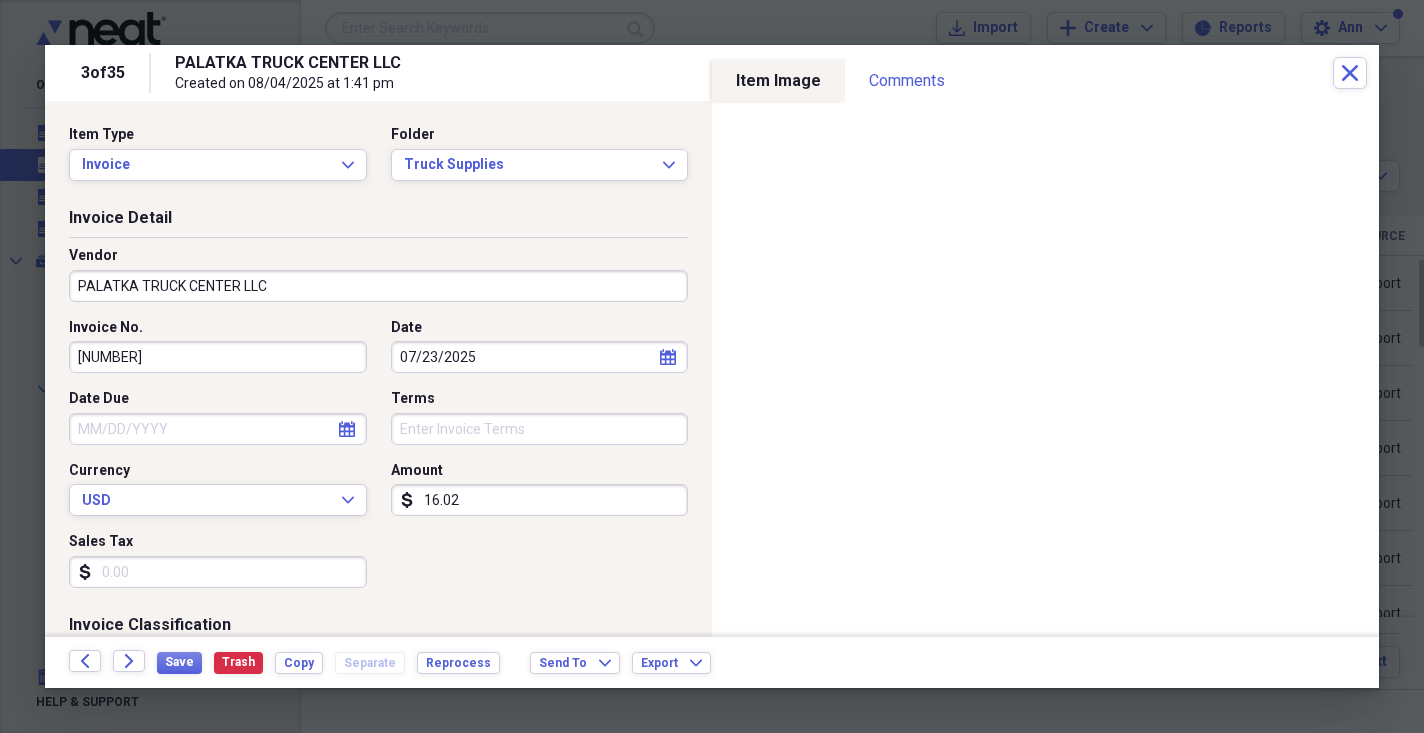 click 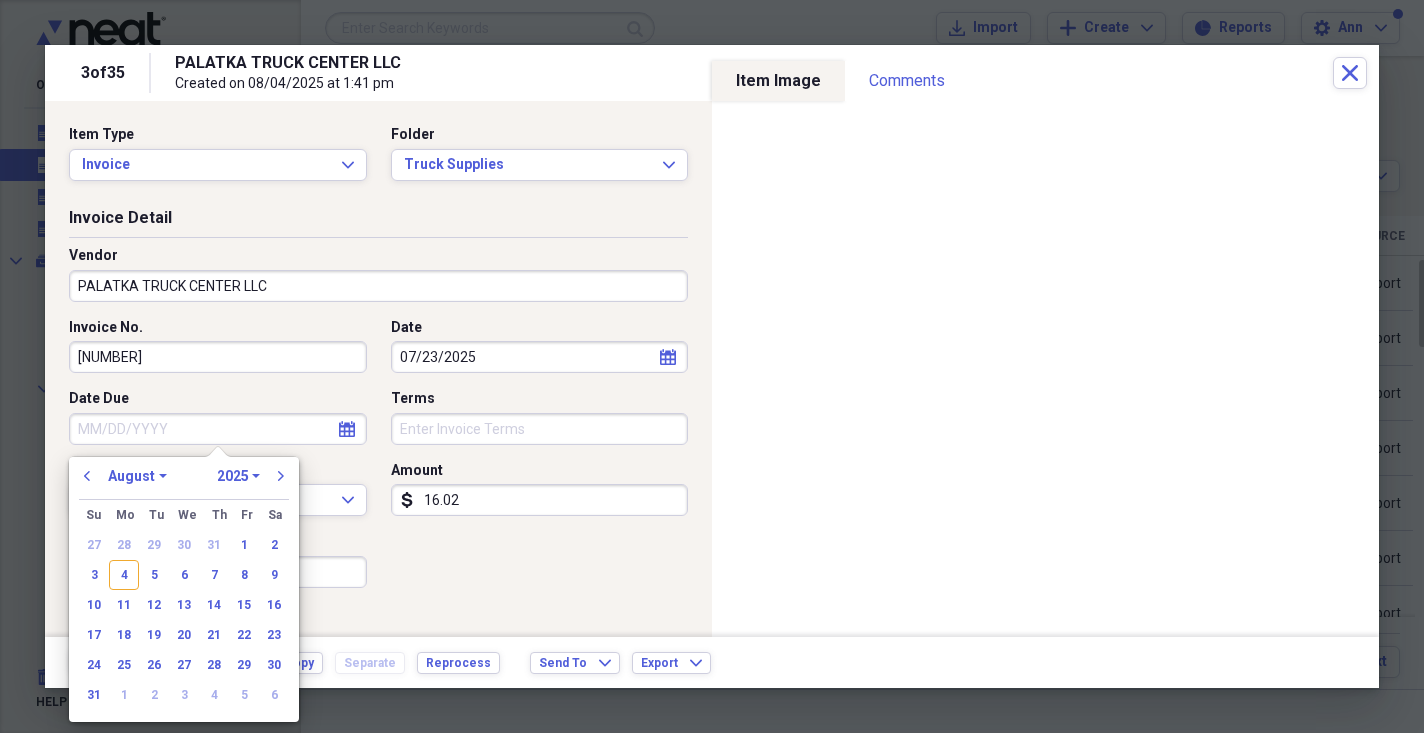 click on "previous" at bounding box center (87, 476) 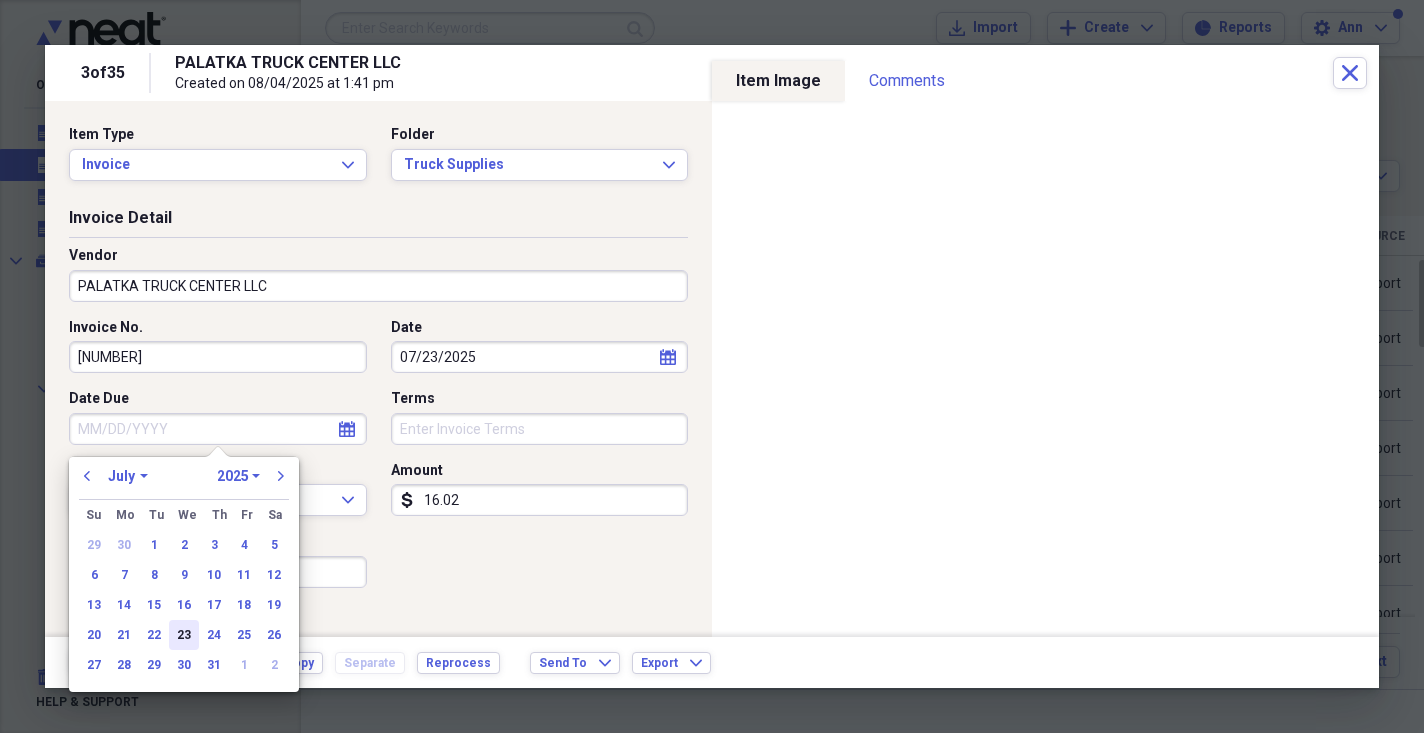 click on "23" at bounding box center (184, 635) 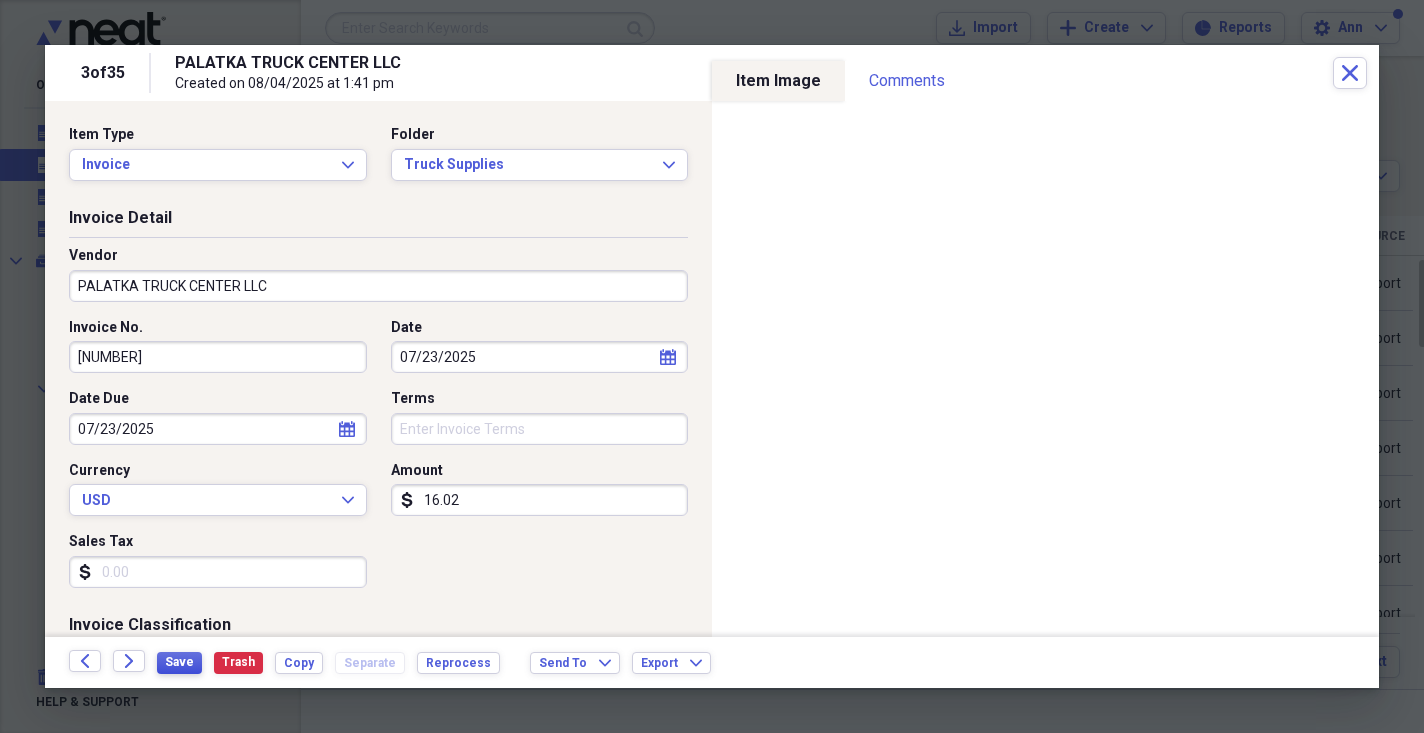click on "Save" at bounding box center [179, 662] 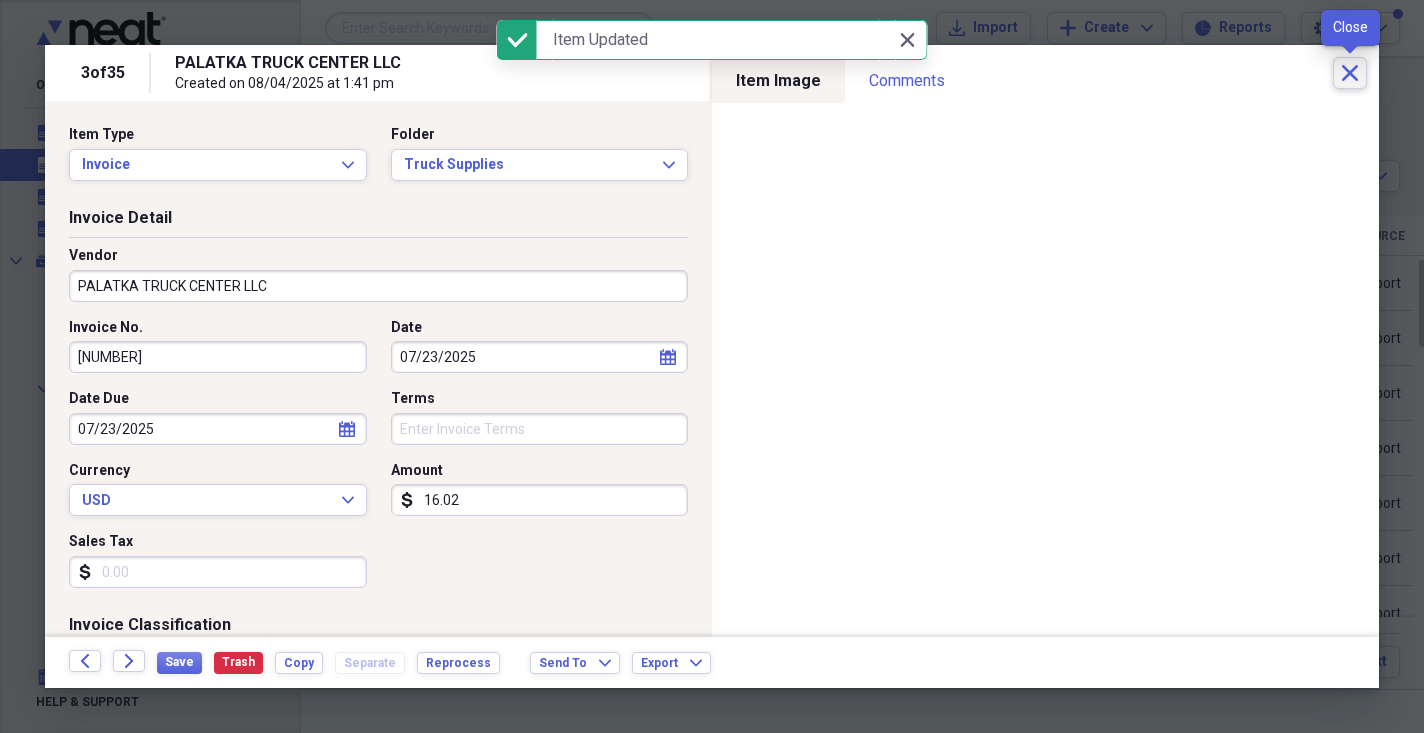 click 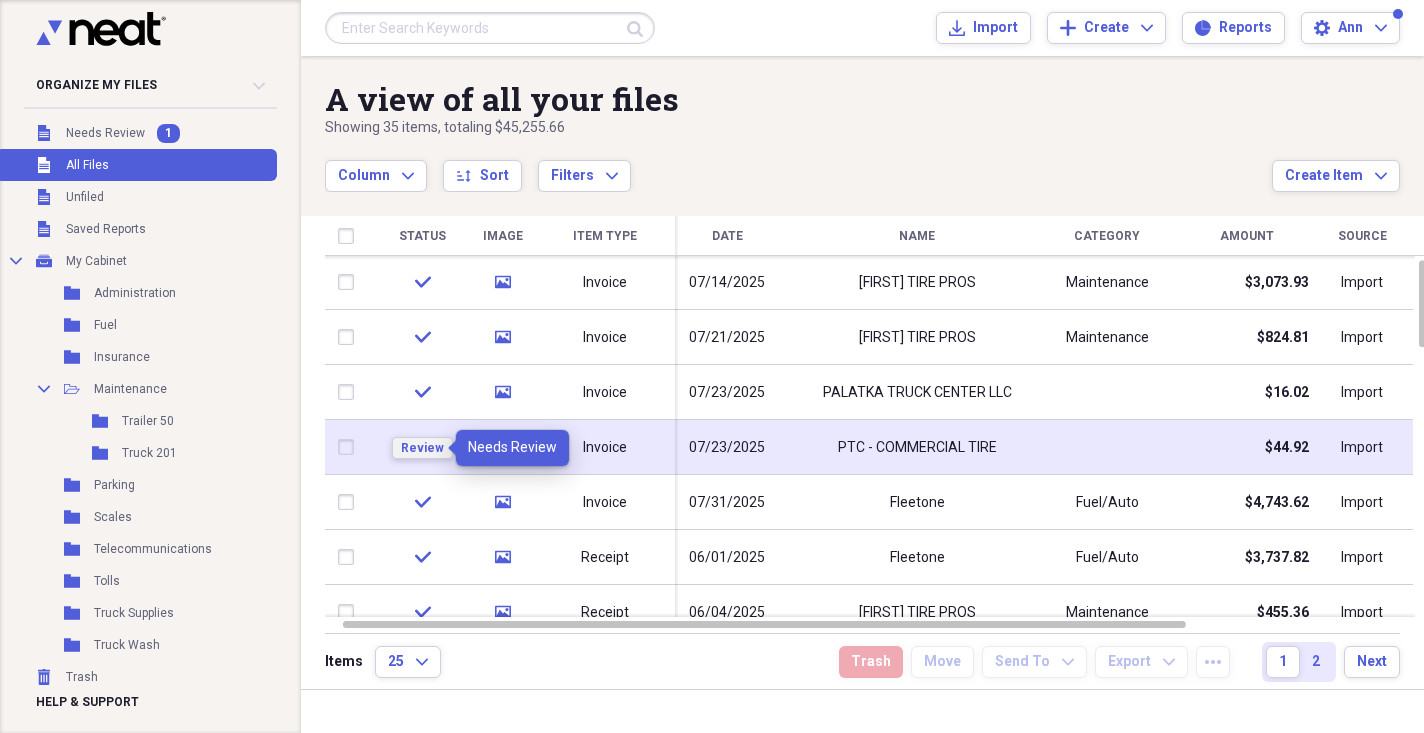 click on "Review" at bounding box center [422, 448] 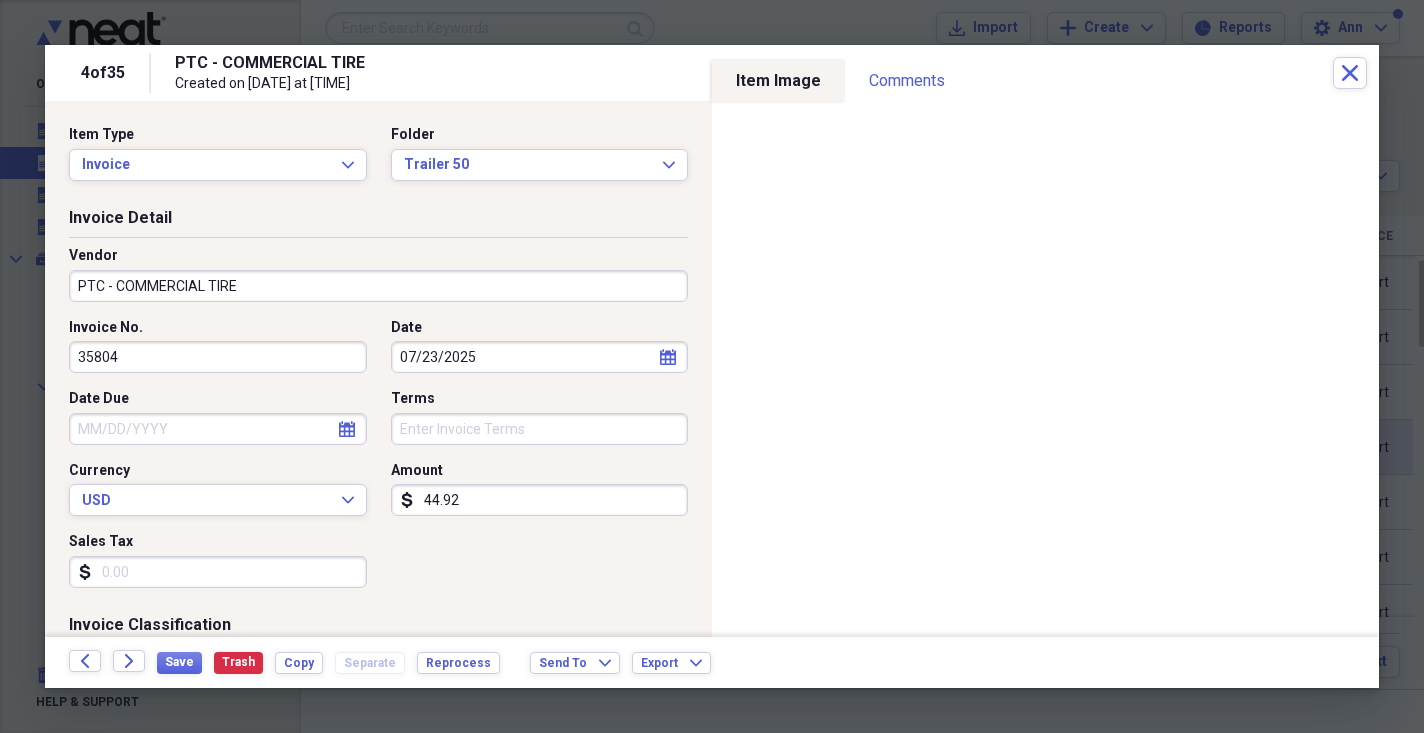 scroll, scrollTop: 4, scrollLeft: 0, axis: vertical 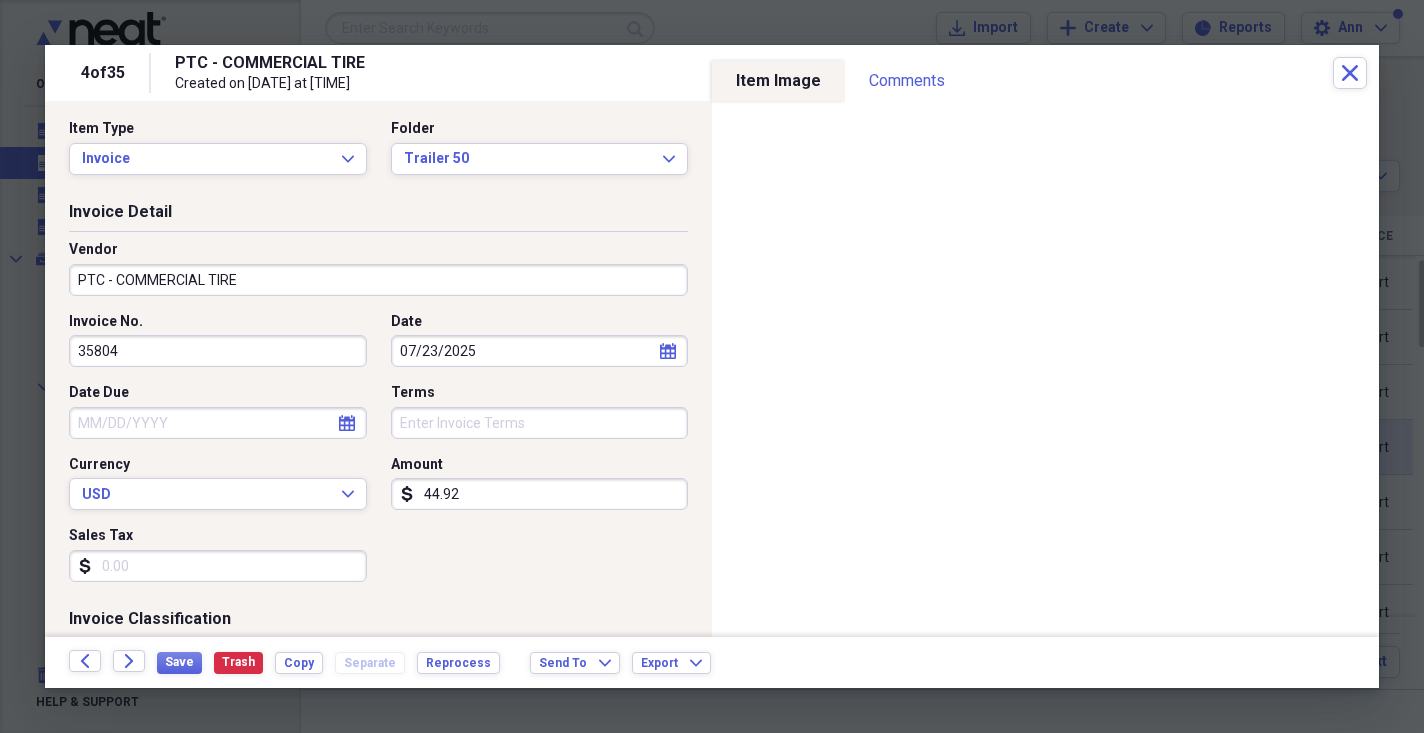 click on "calendar" 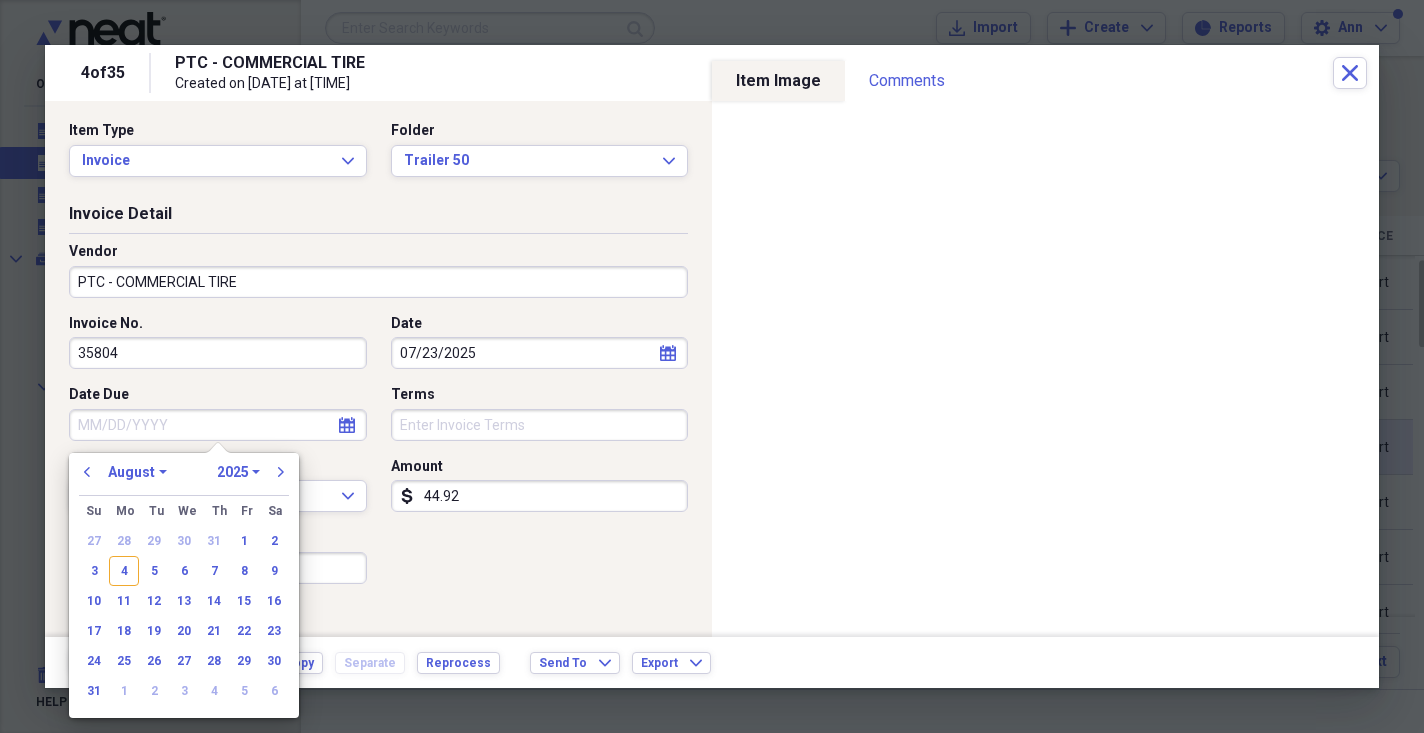 scroll, scrollTop: 2, scrollLeft: 0, axis: vertical 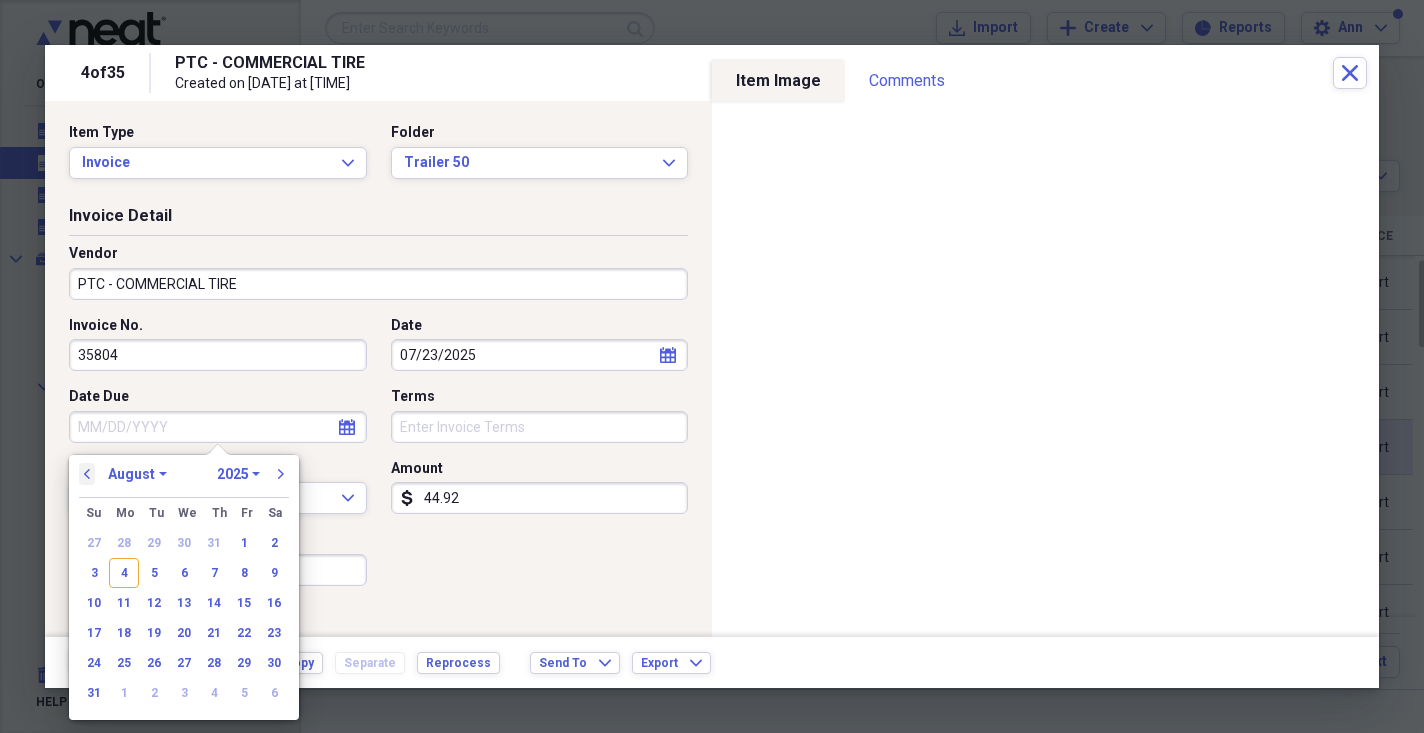 click on "previous" at bounding box center [87, 474] 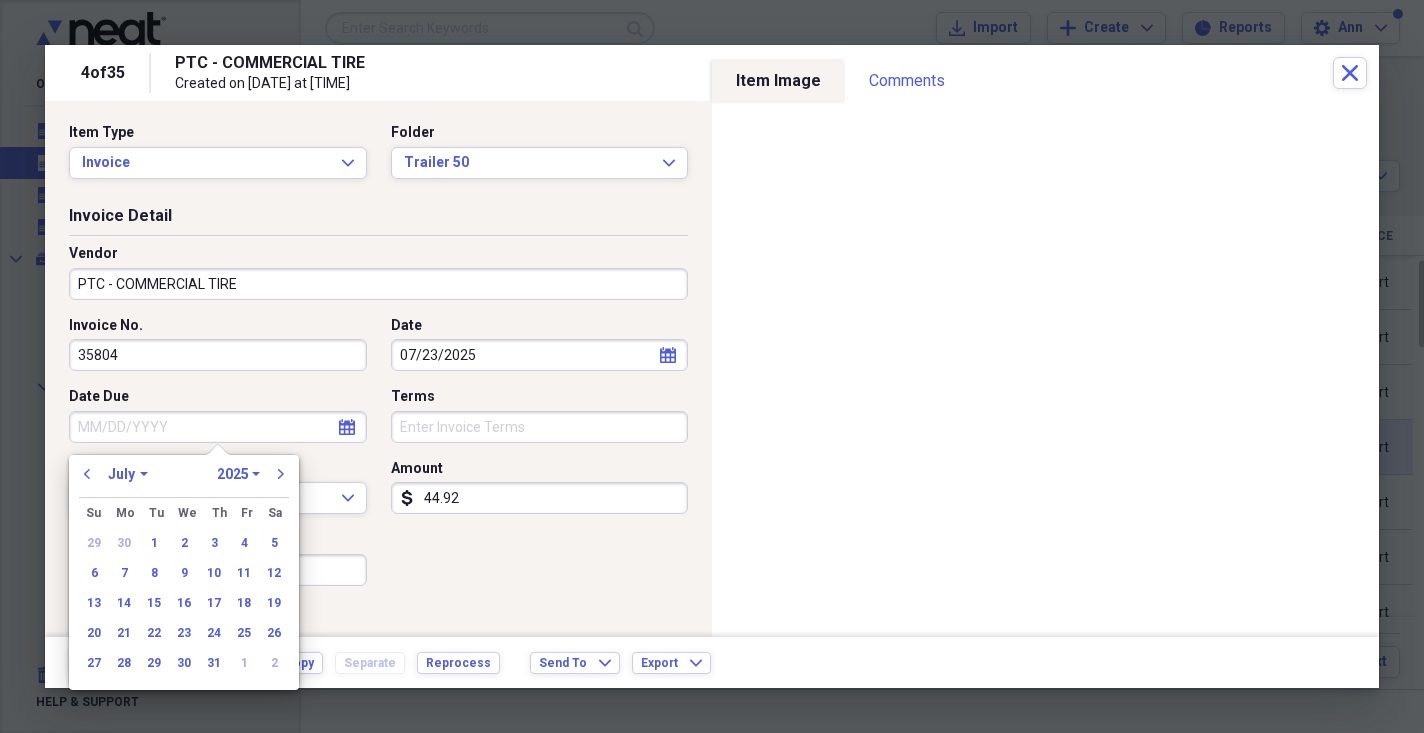 click on "23" at bounding box center [184, 633] 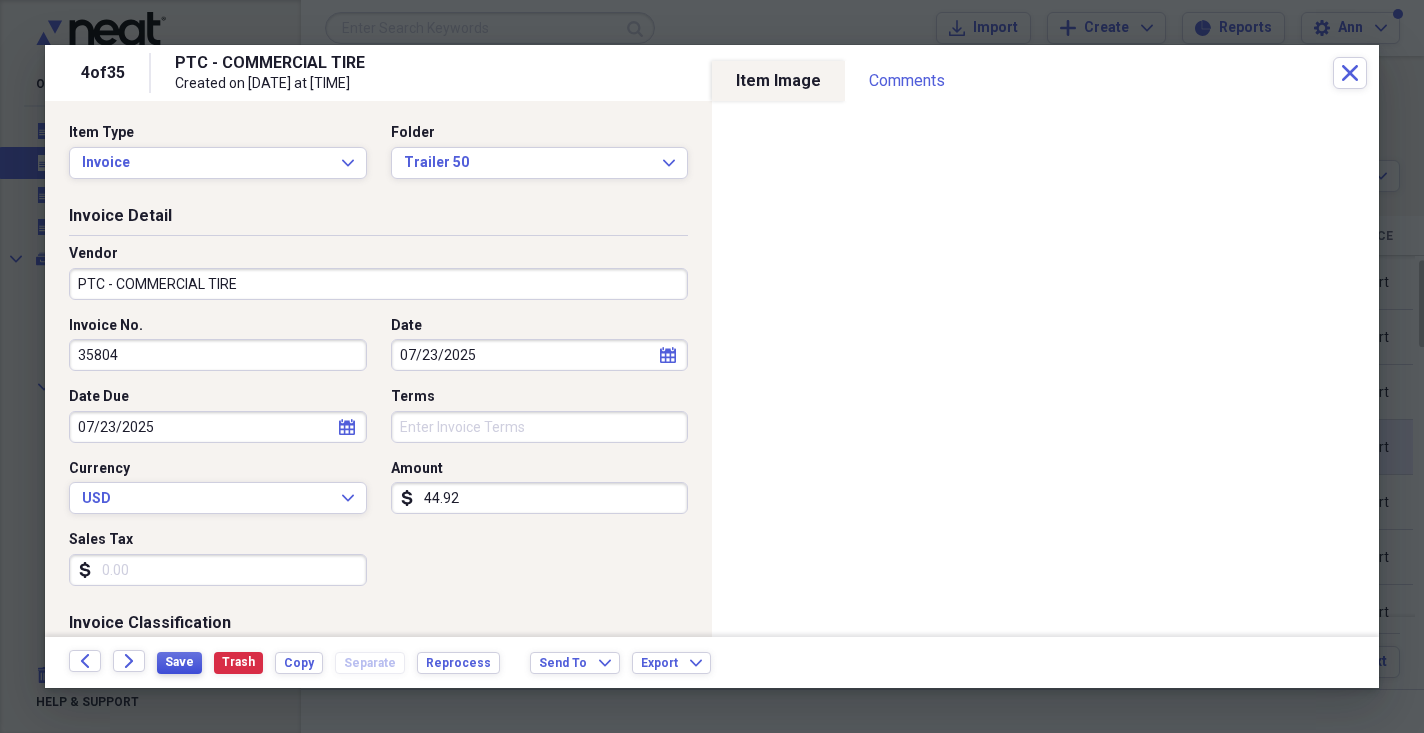 click on "Save" at bounding box center (179, 662) 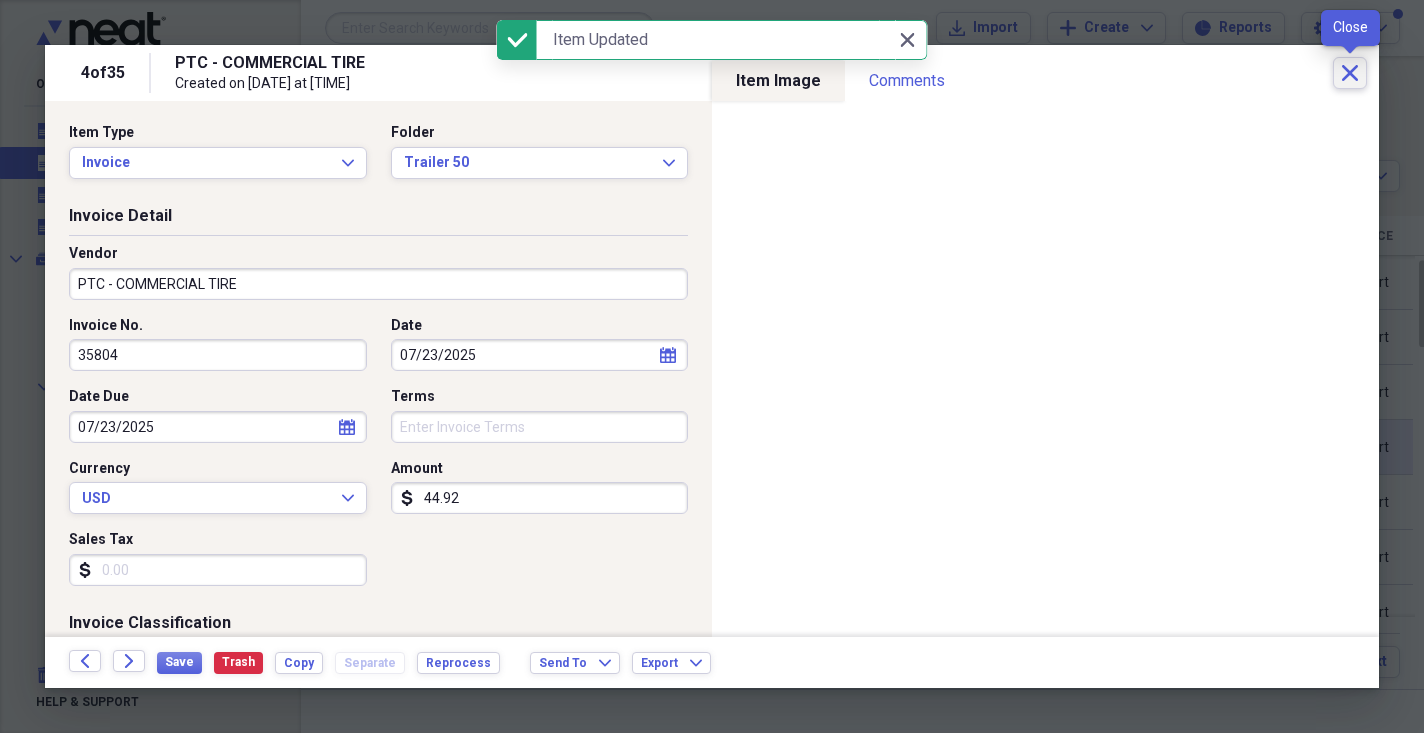 click on "Close" 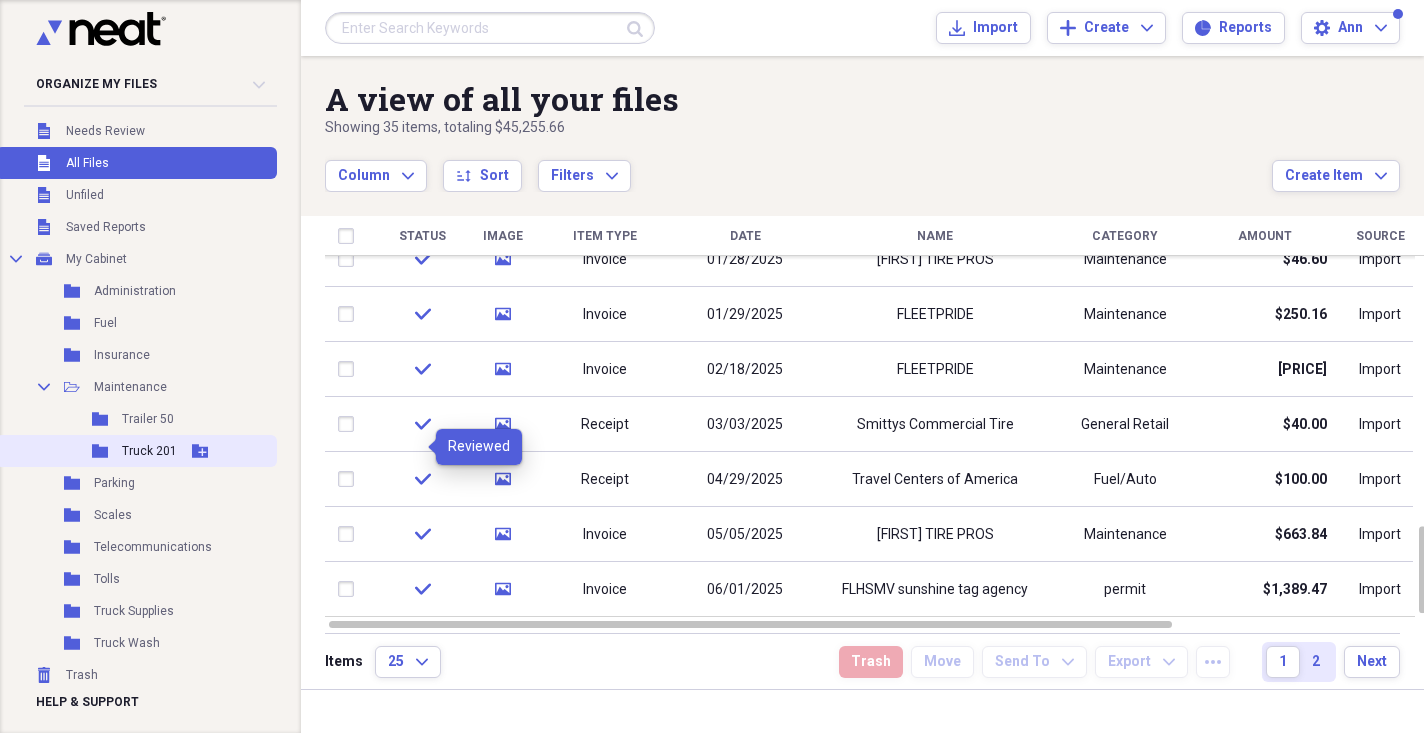 click on "Folder Truck 201 Add Folder" at bounding box center (136, 451) 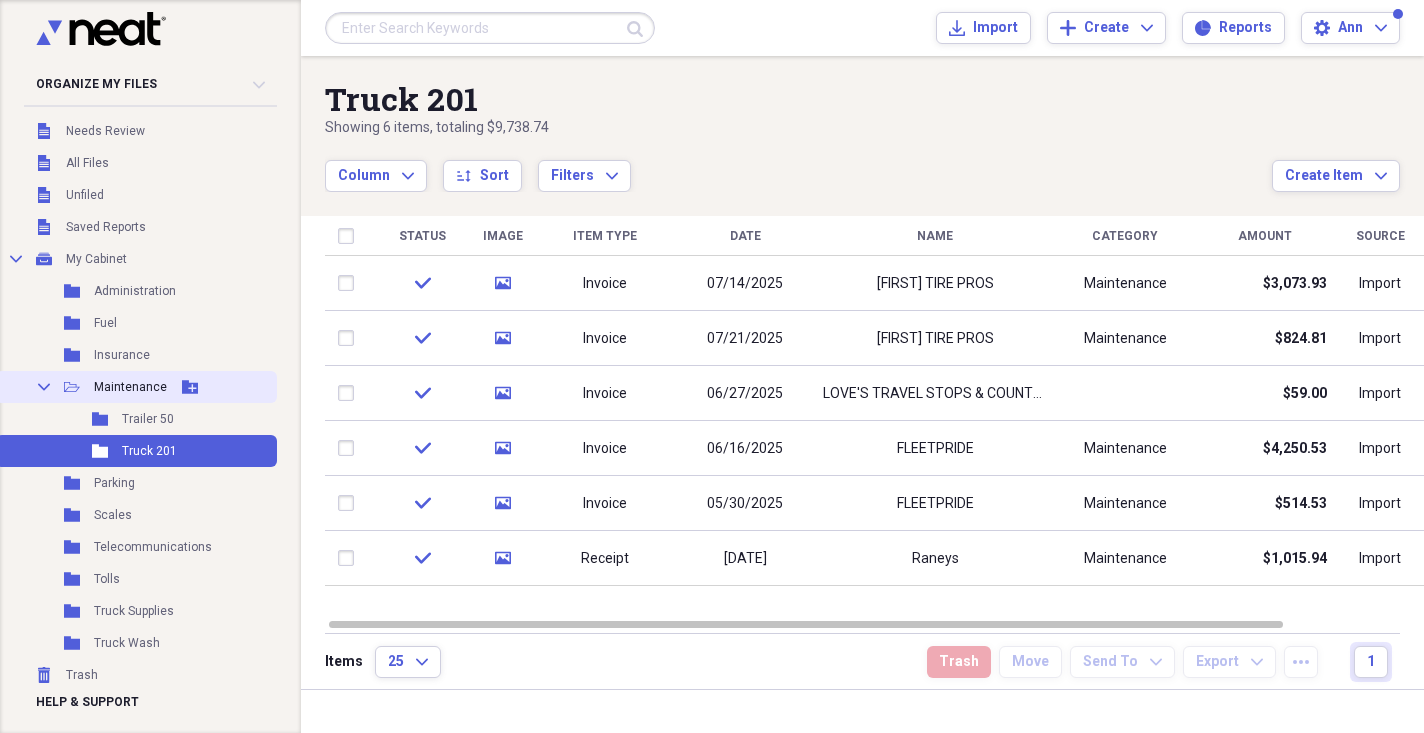 click on "Maintenance" at bounding box center [130, 387] 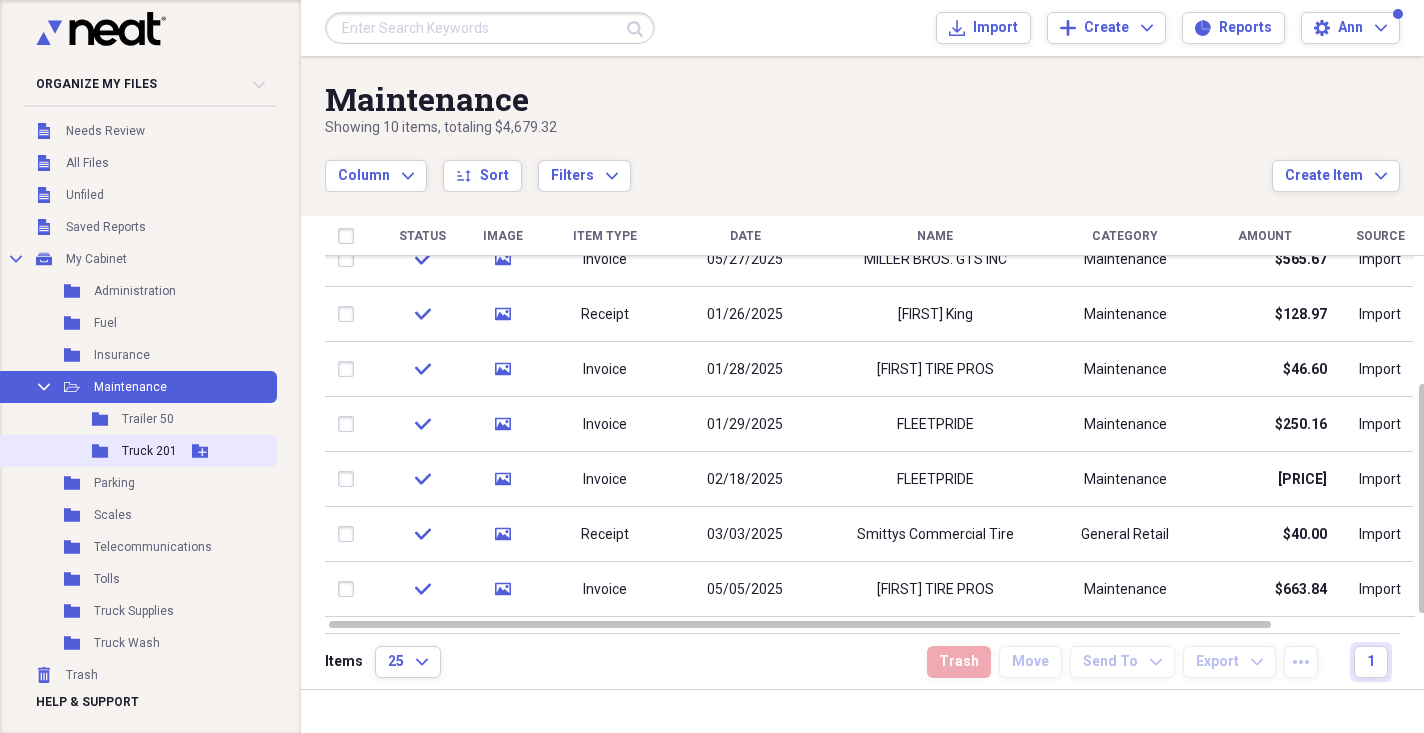 click on "Truck 201" at bounding box center [149, 451] 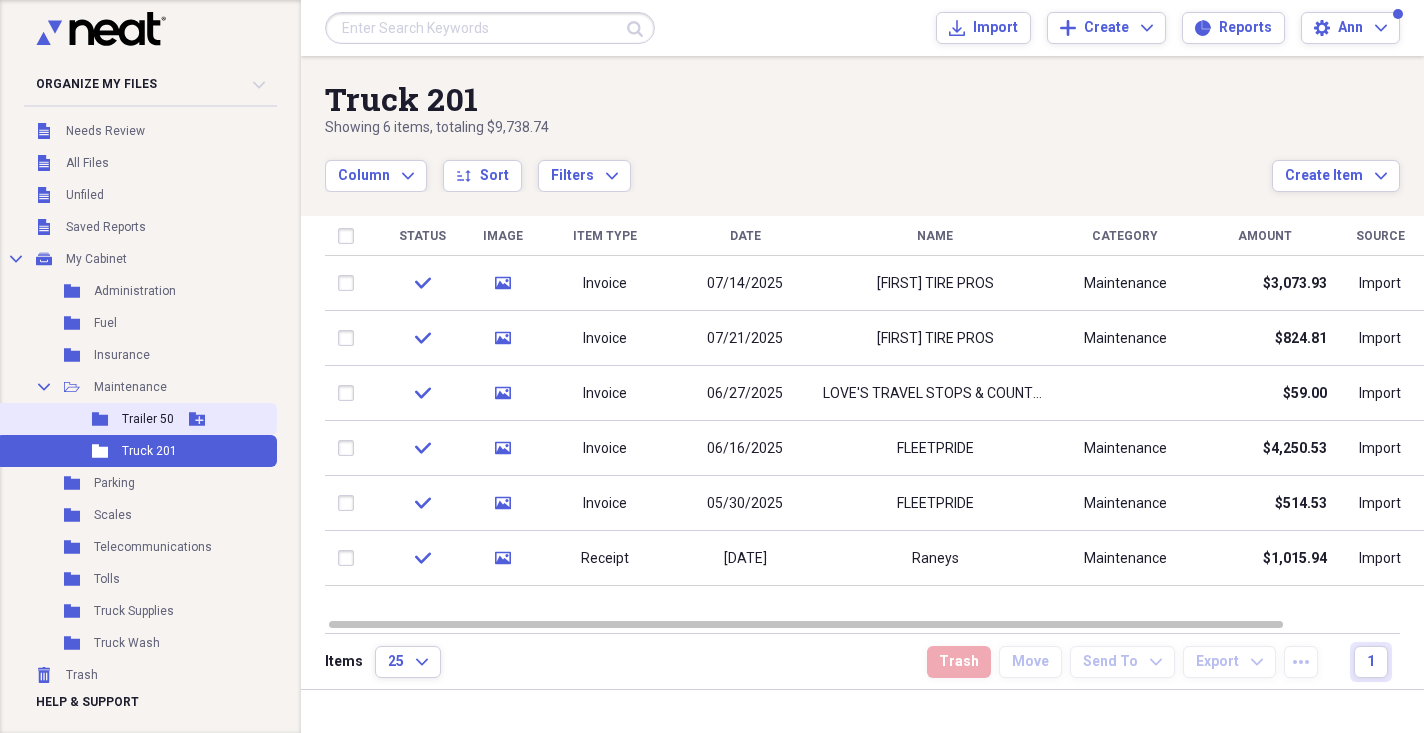 click on "Trailer 50" at bounding box center [148, 419] 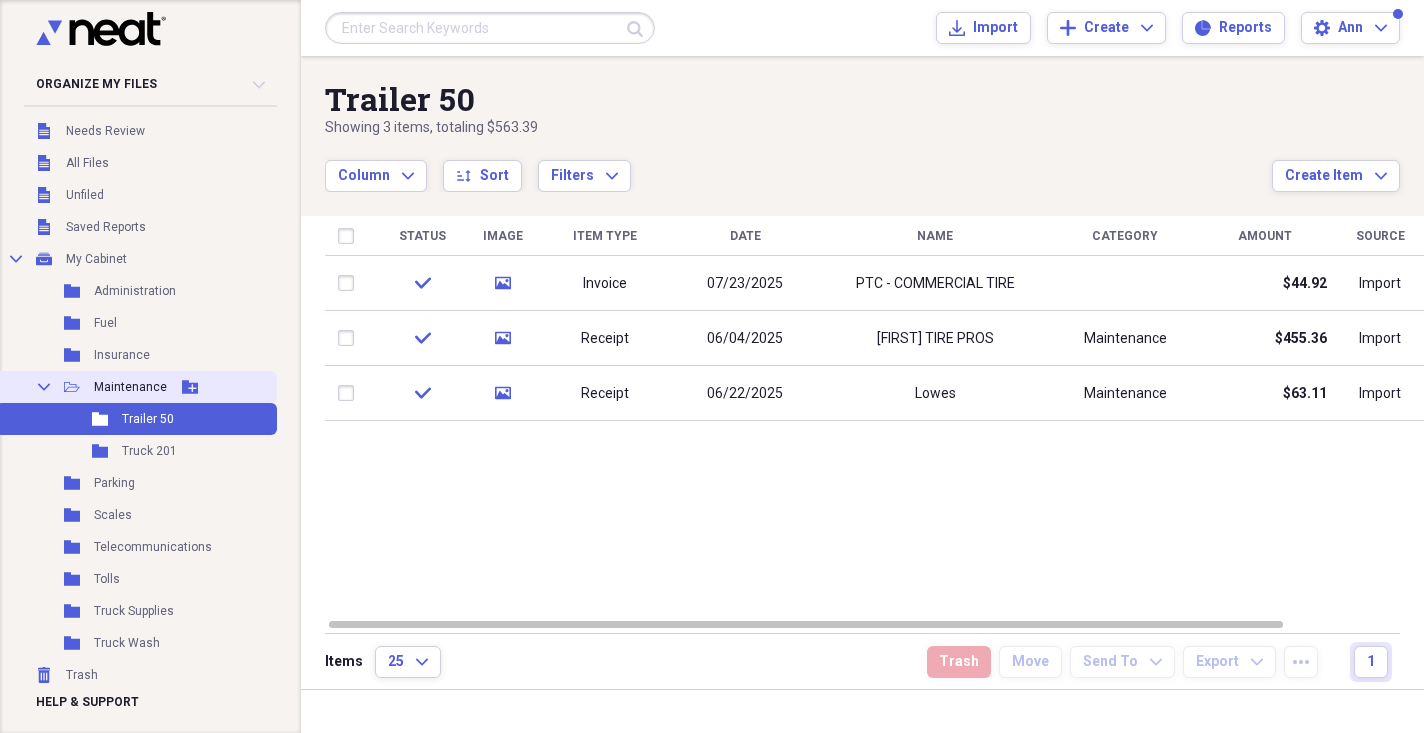 click on "Maintenance" at bounding box center (130, 387) 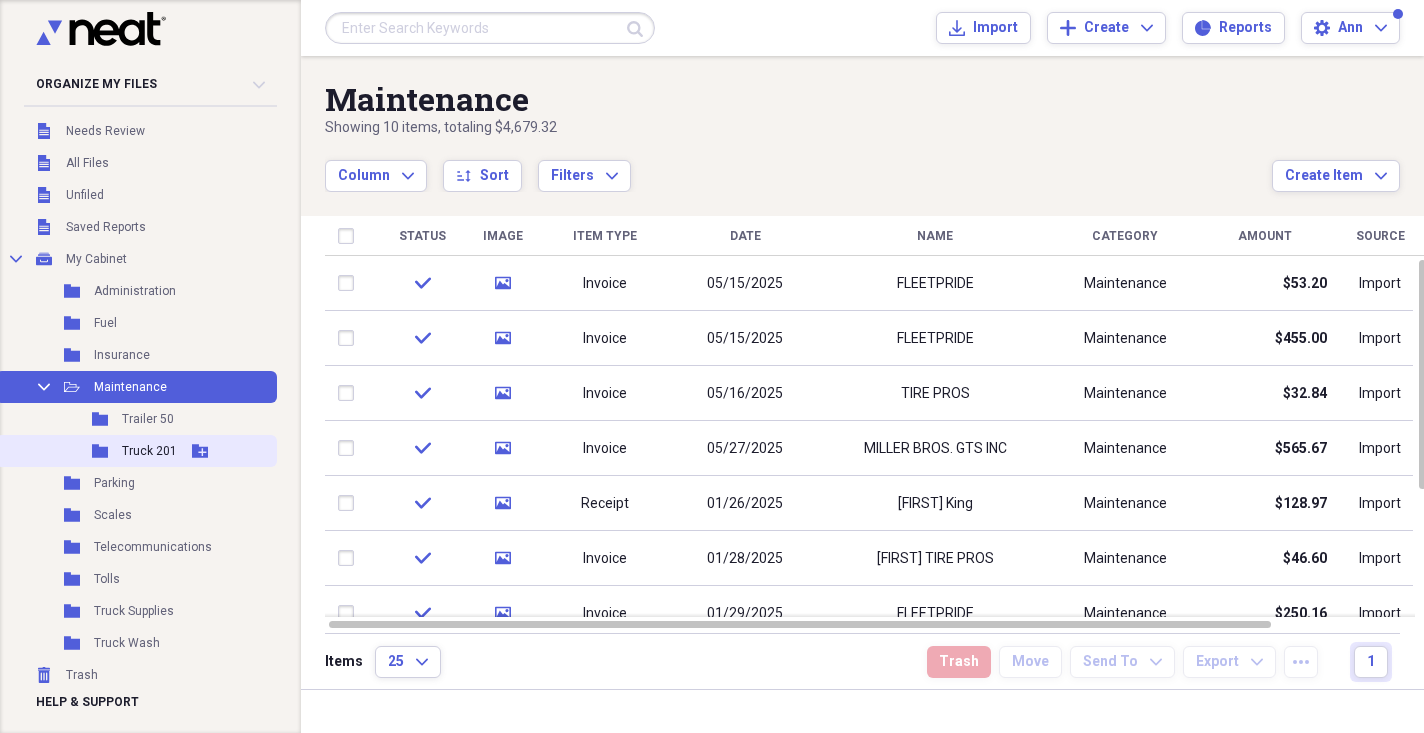 click on "Truck 201" at bounding box center (149, 451) 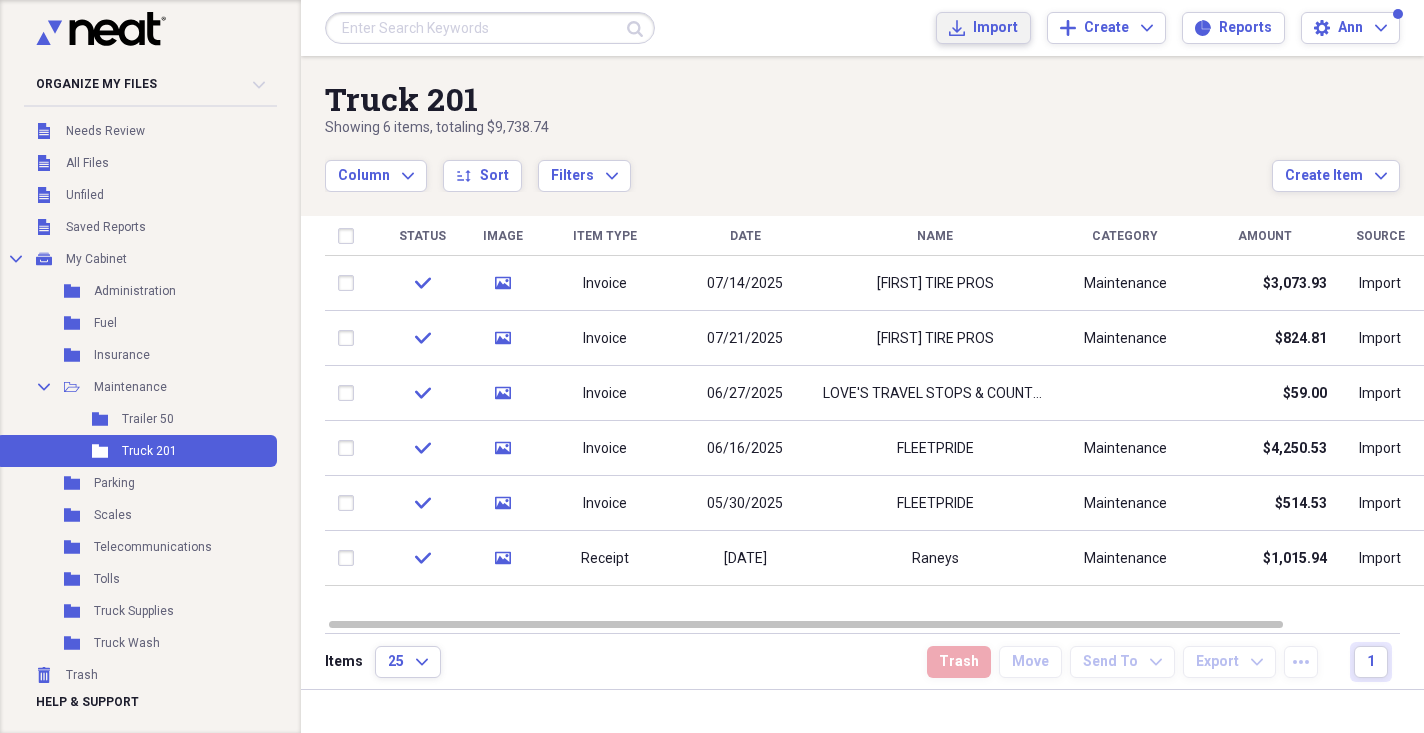 click on "Import Import" at bounding box center [983, 28] 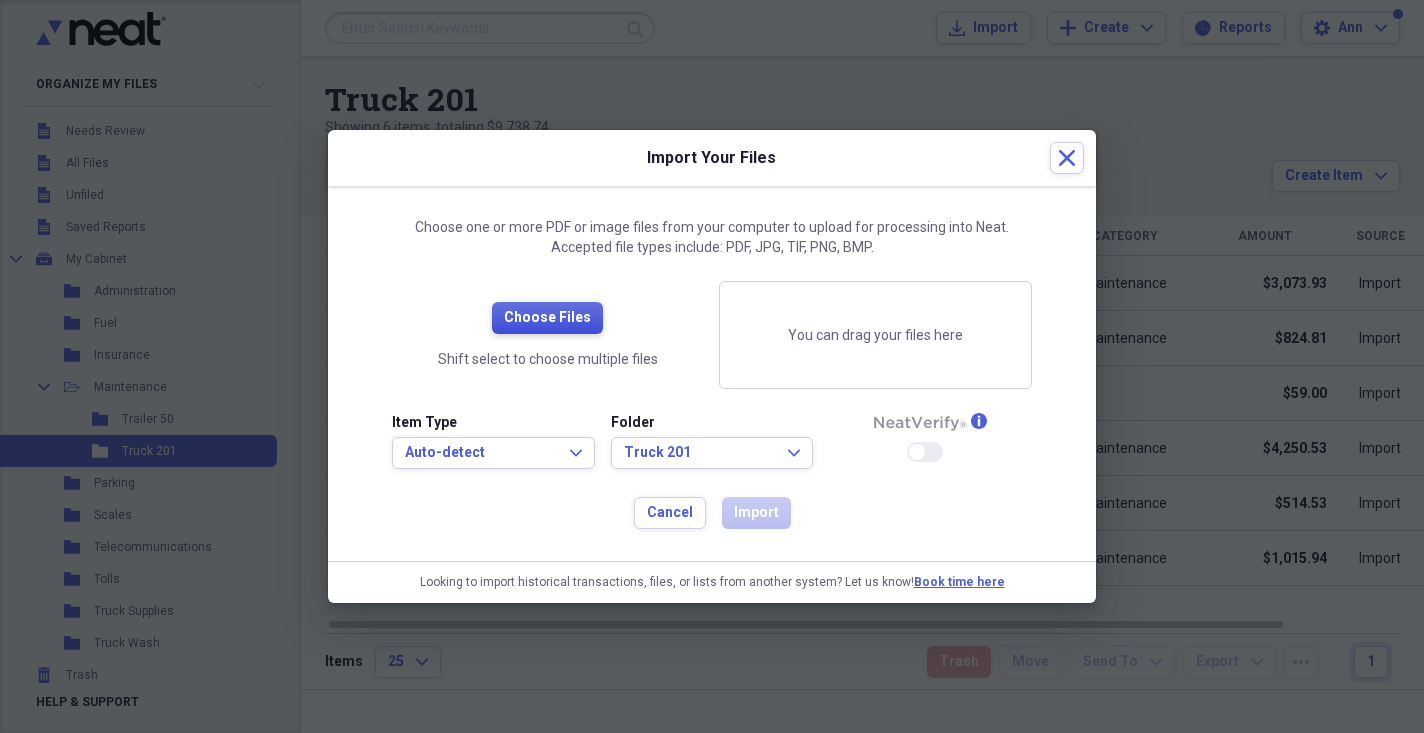 click on "Choose Files" at bounding box center (547, 318) 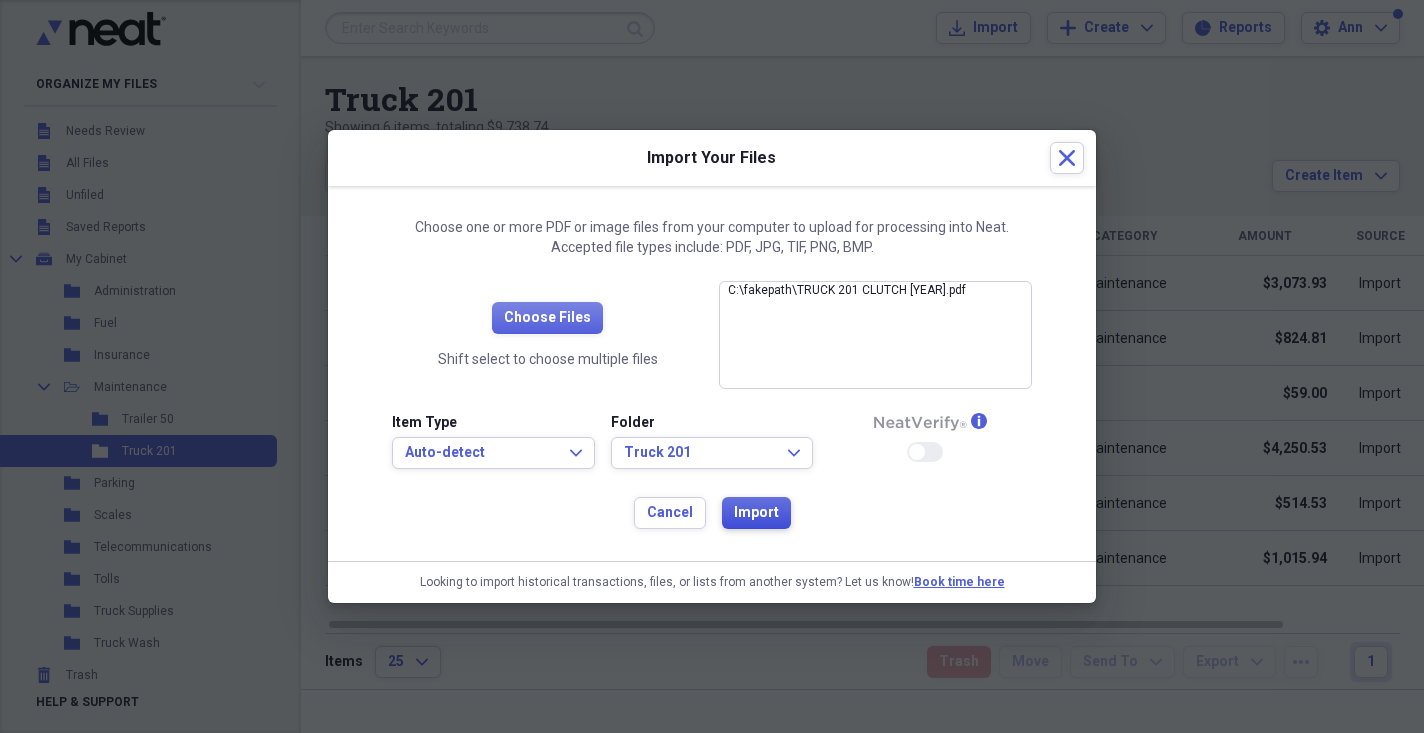 click on "Import" at bounding box center (756, 513) 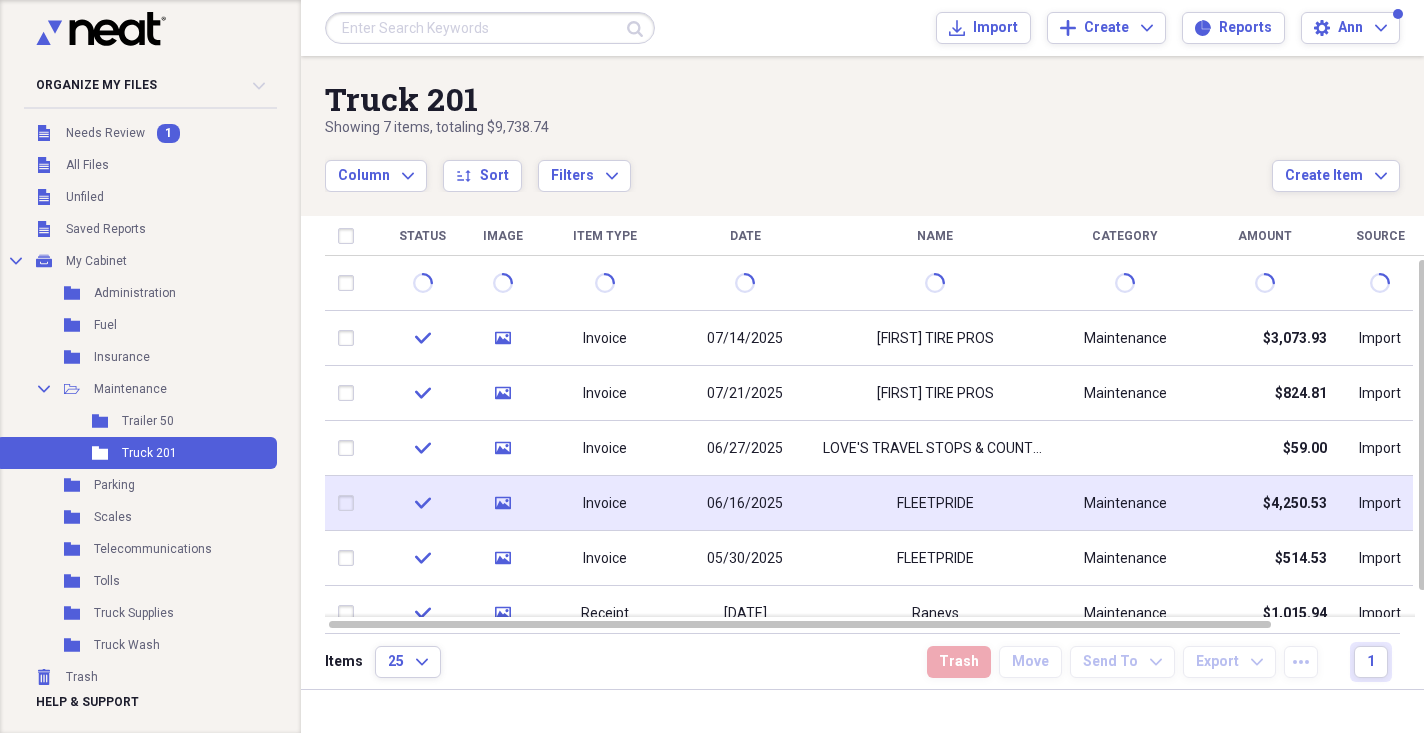 click on "06/16/2025" at bounding box center (745, 504) 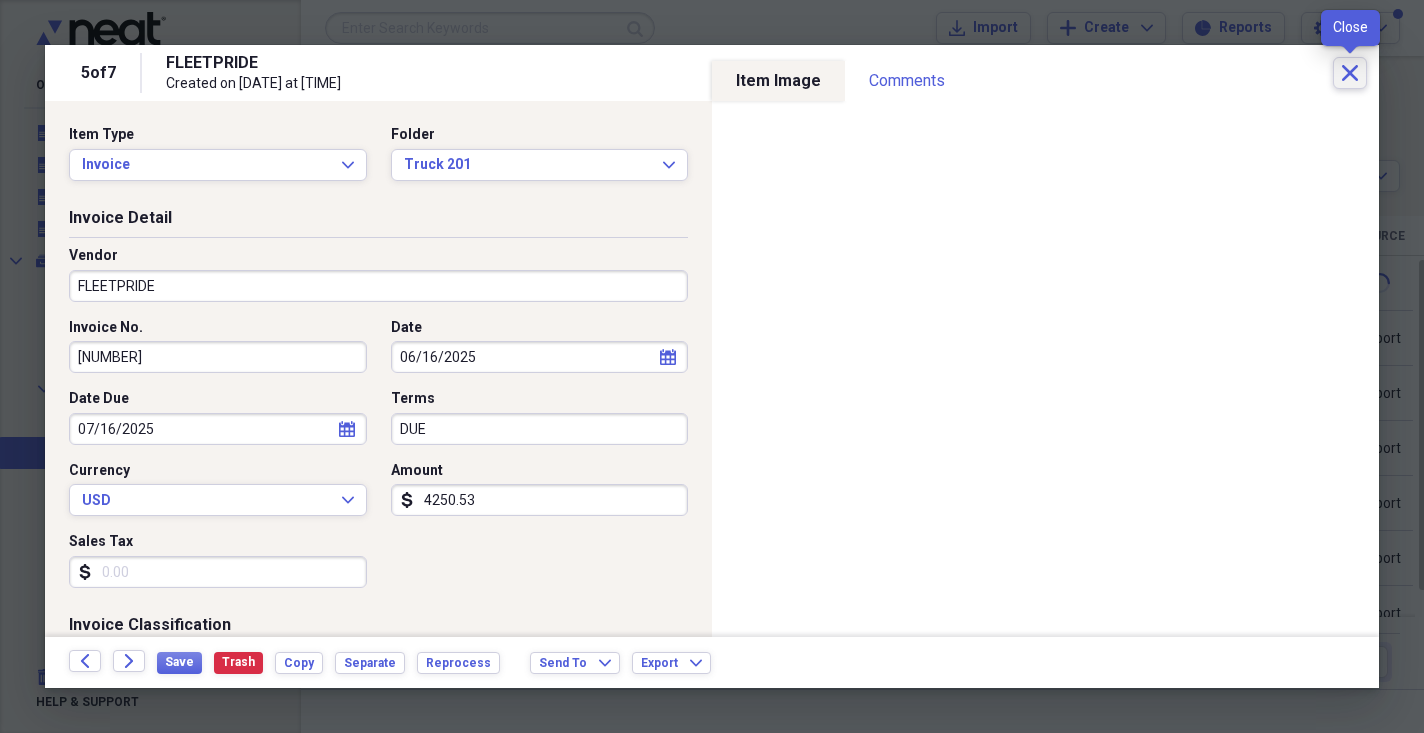 click on "Close" 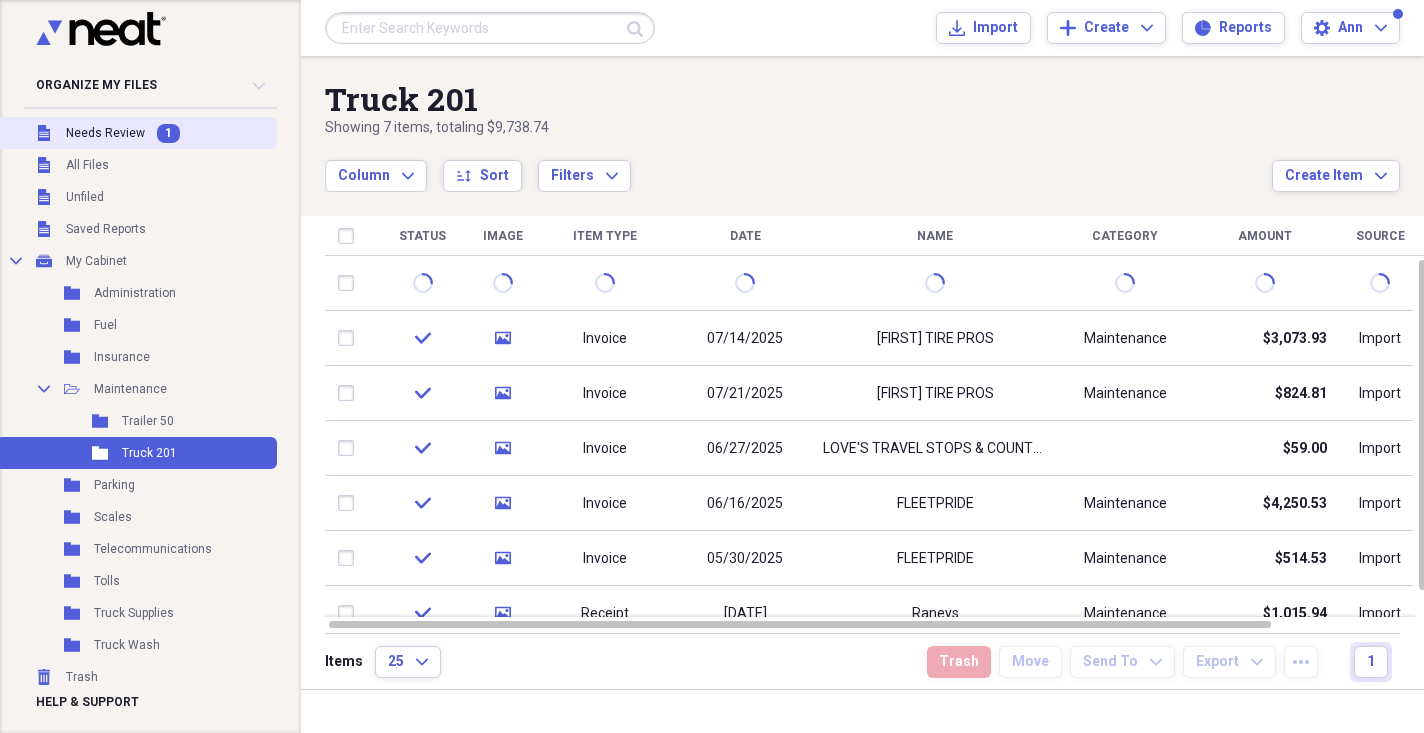 click on "Unfiled Needs Review 1" at bounding box center [136, 133] 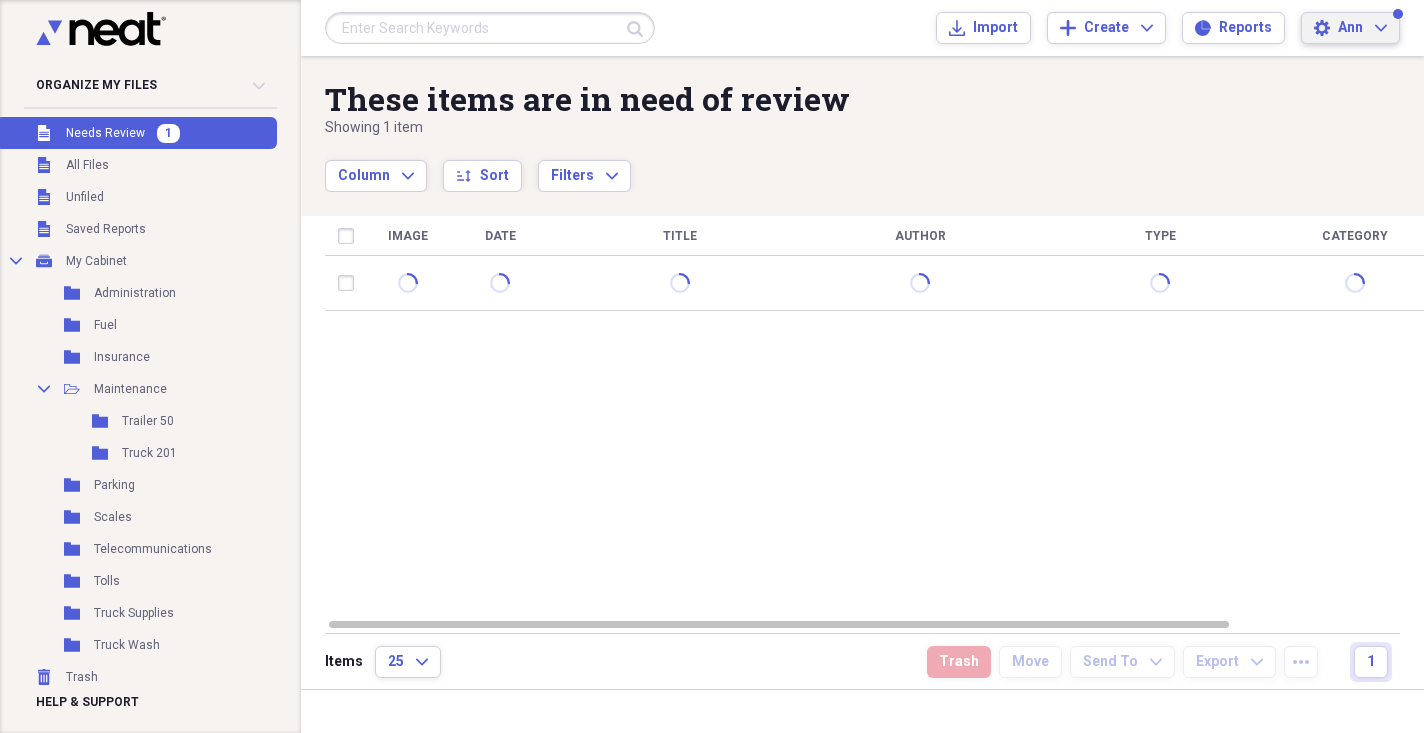 click on "[FIRST] [LAST]" at bounding box center [1362, 28] 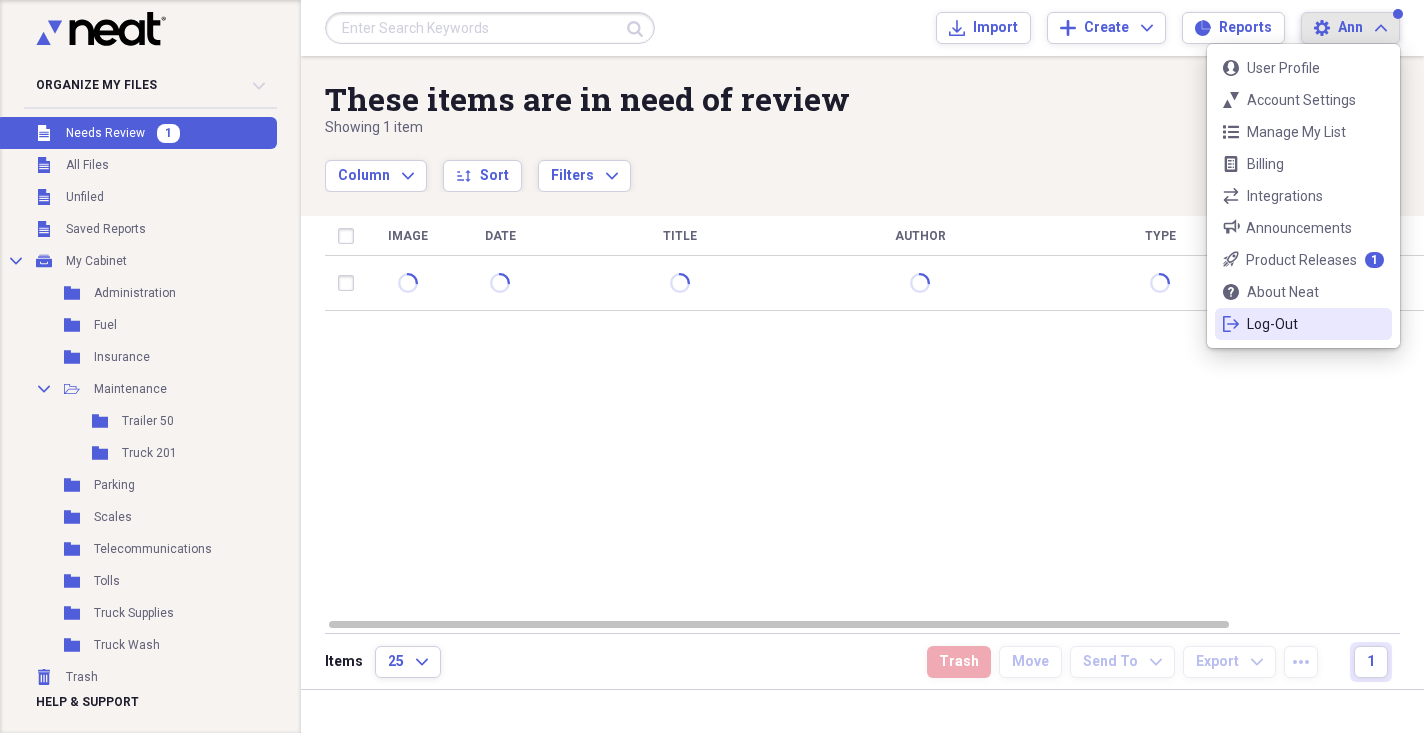 click on "Log-Out" at bounding box center (1303, 324) 